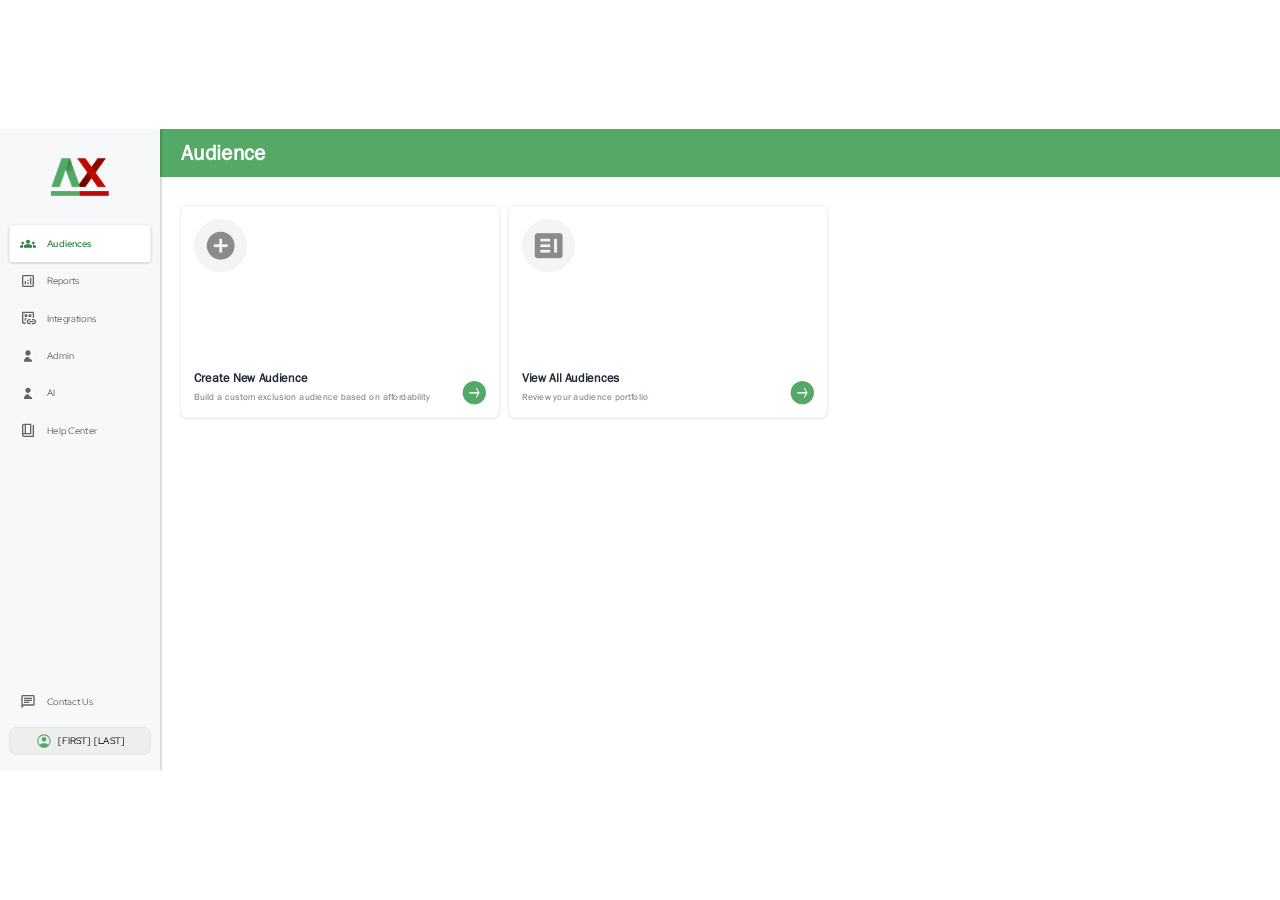 scroll, scrollTop: 0, scrollLeft: 0, axis: both 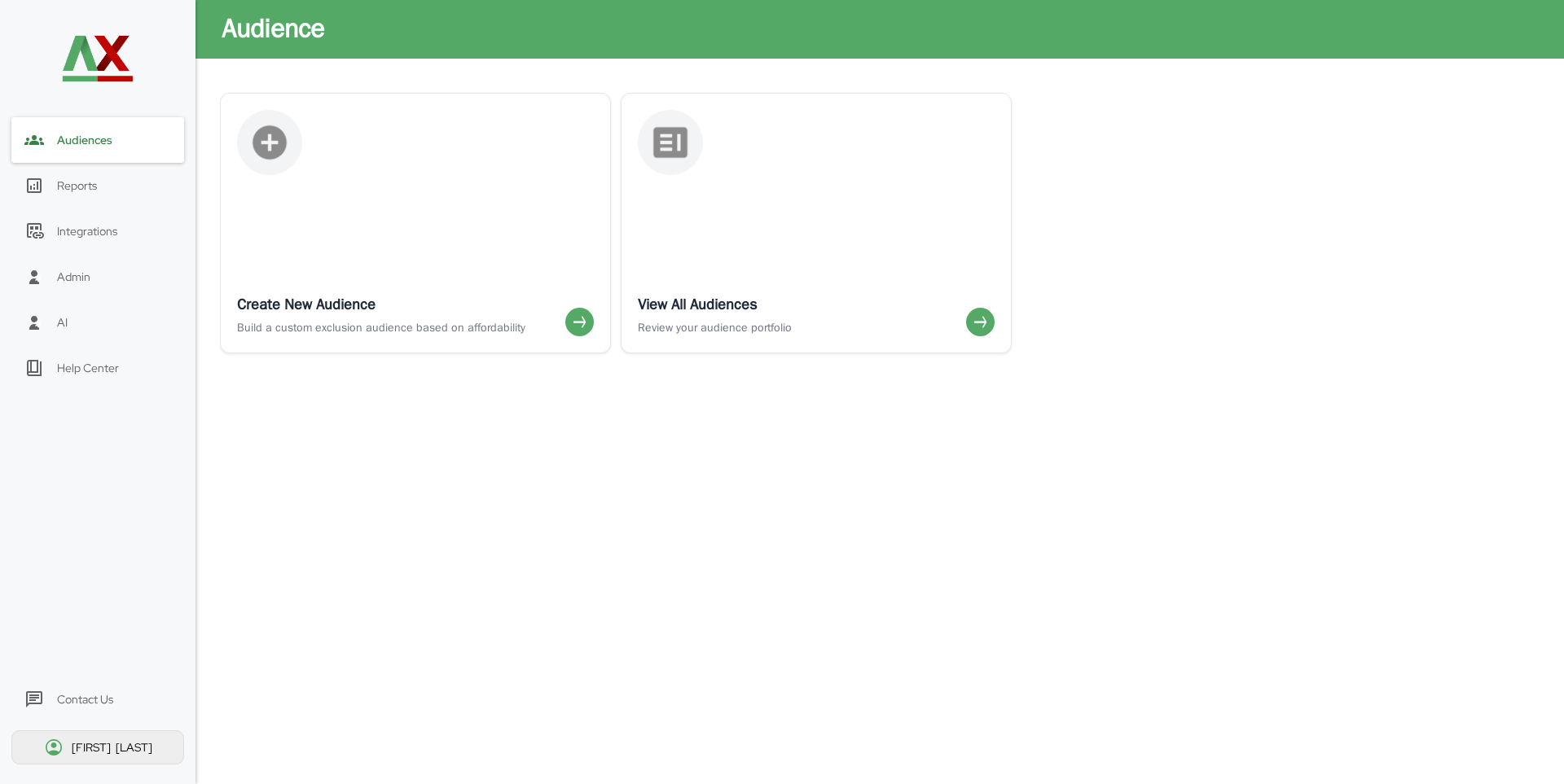 click on "Reports" at bounding box center (98, 186) 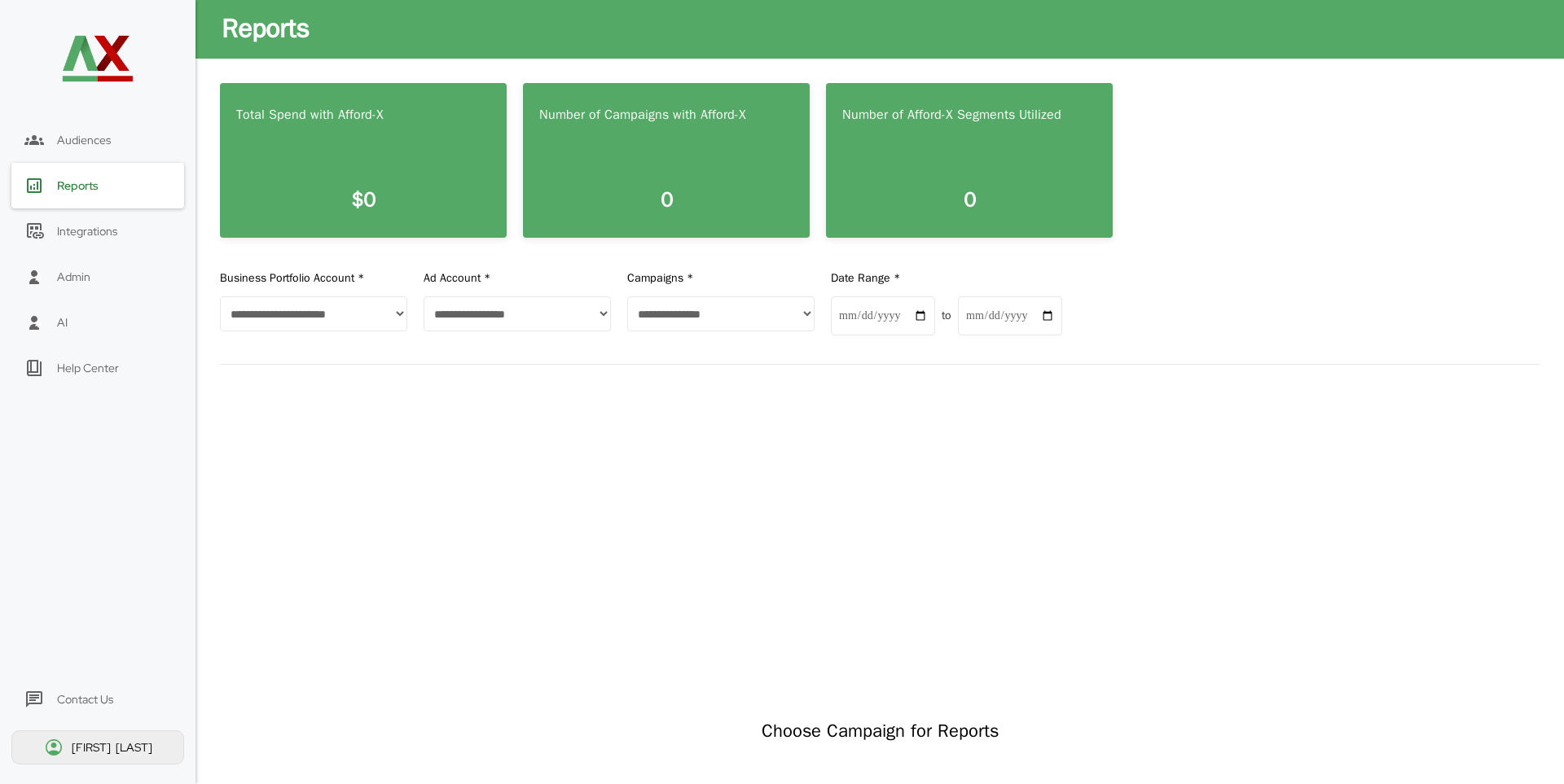 click on "Audiences" at bounding box center (98, 140) 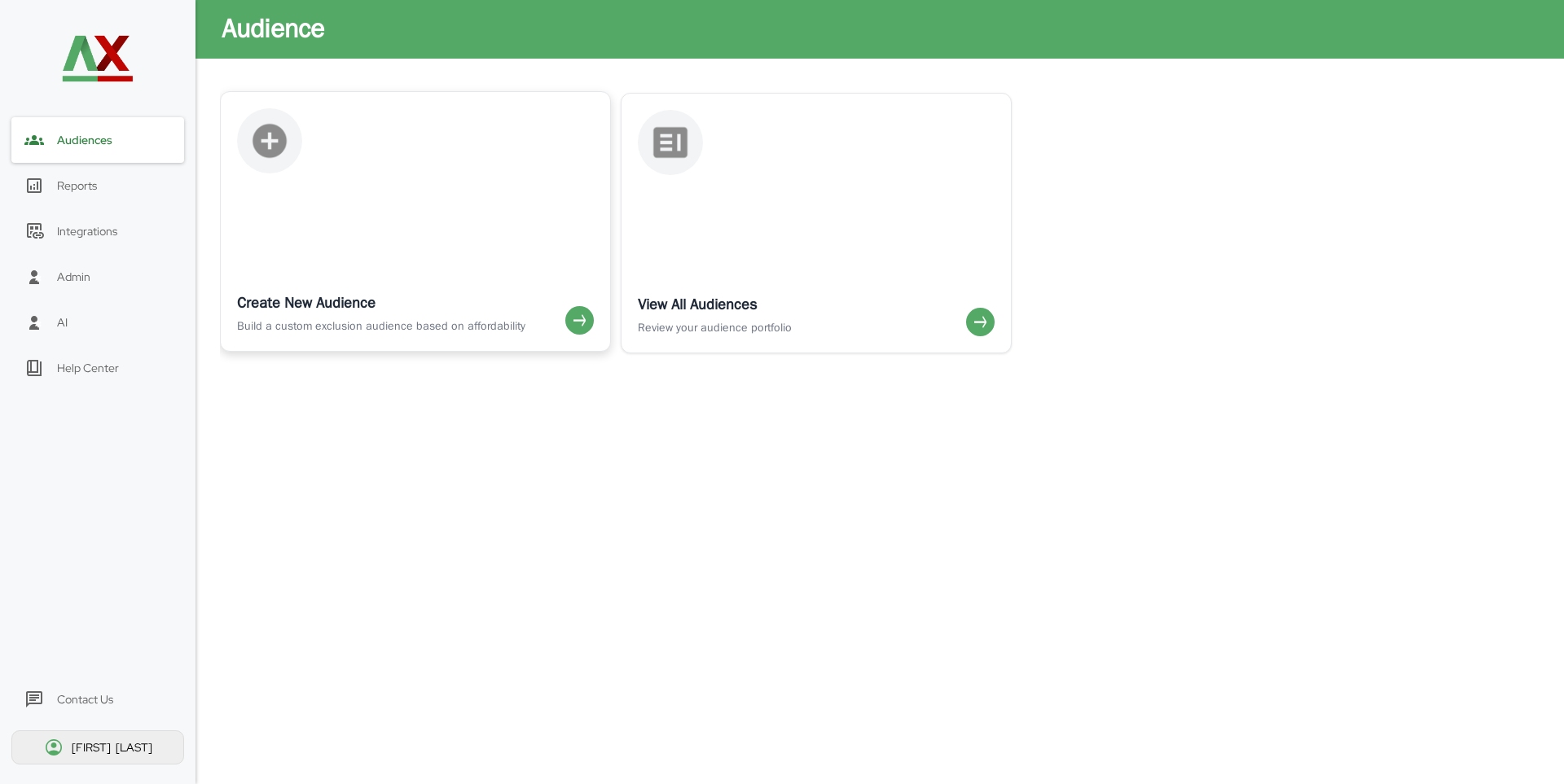 click on "Create New Audience Build a custom exclusion audience based on affordability" at bounding box center [415, 262] 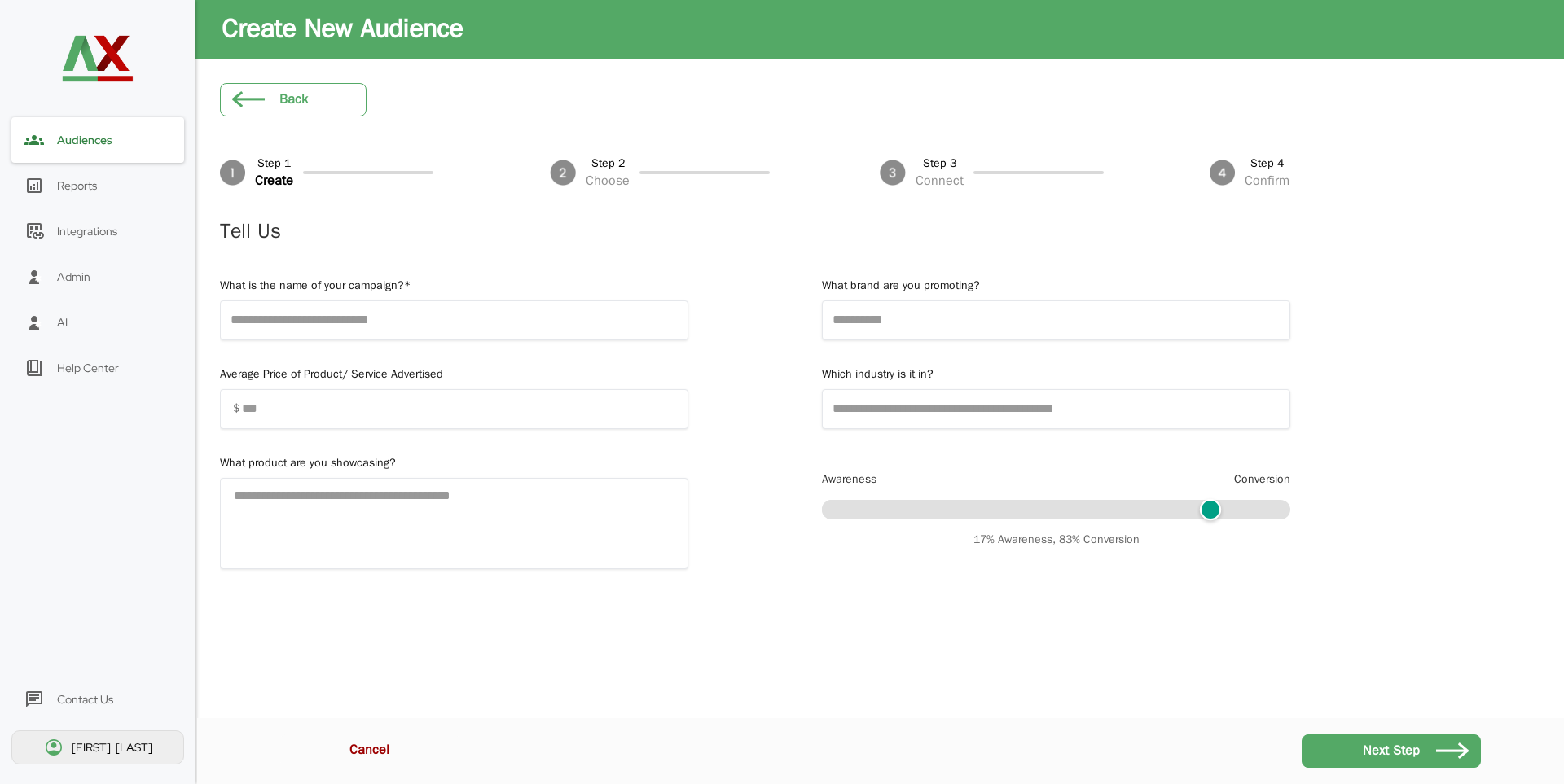 drag, startPoint x: 1166, startPoint y: 508, endPoint x: 1207, endPoint y: 489, distance: 45.18849 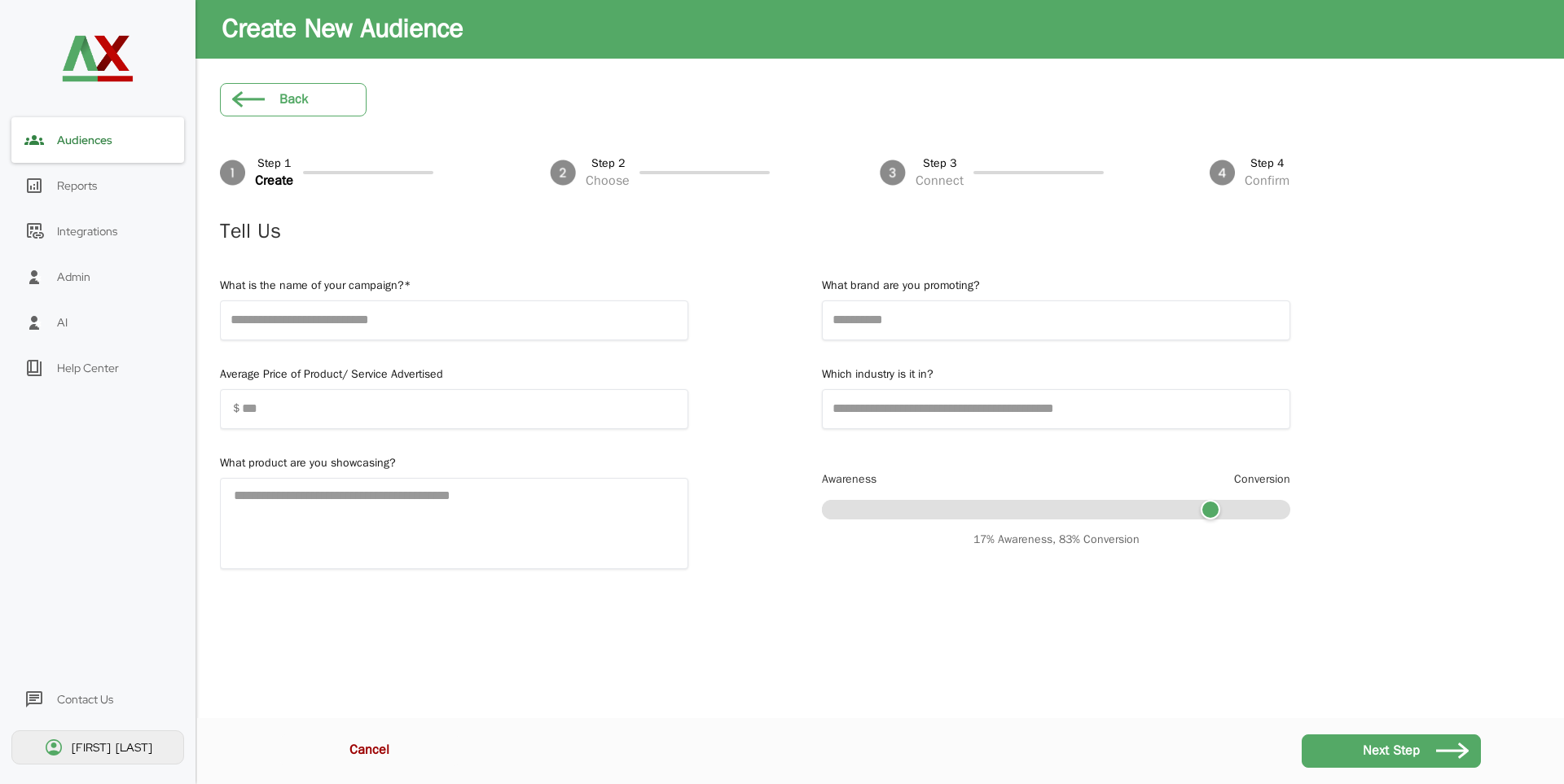 click on "Integrations" at bounding box center [98, 231] 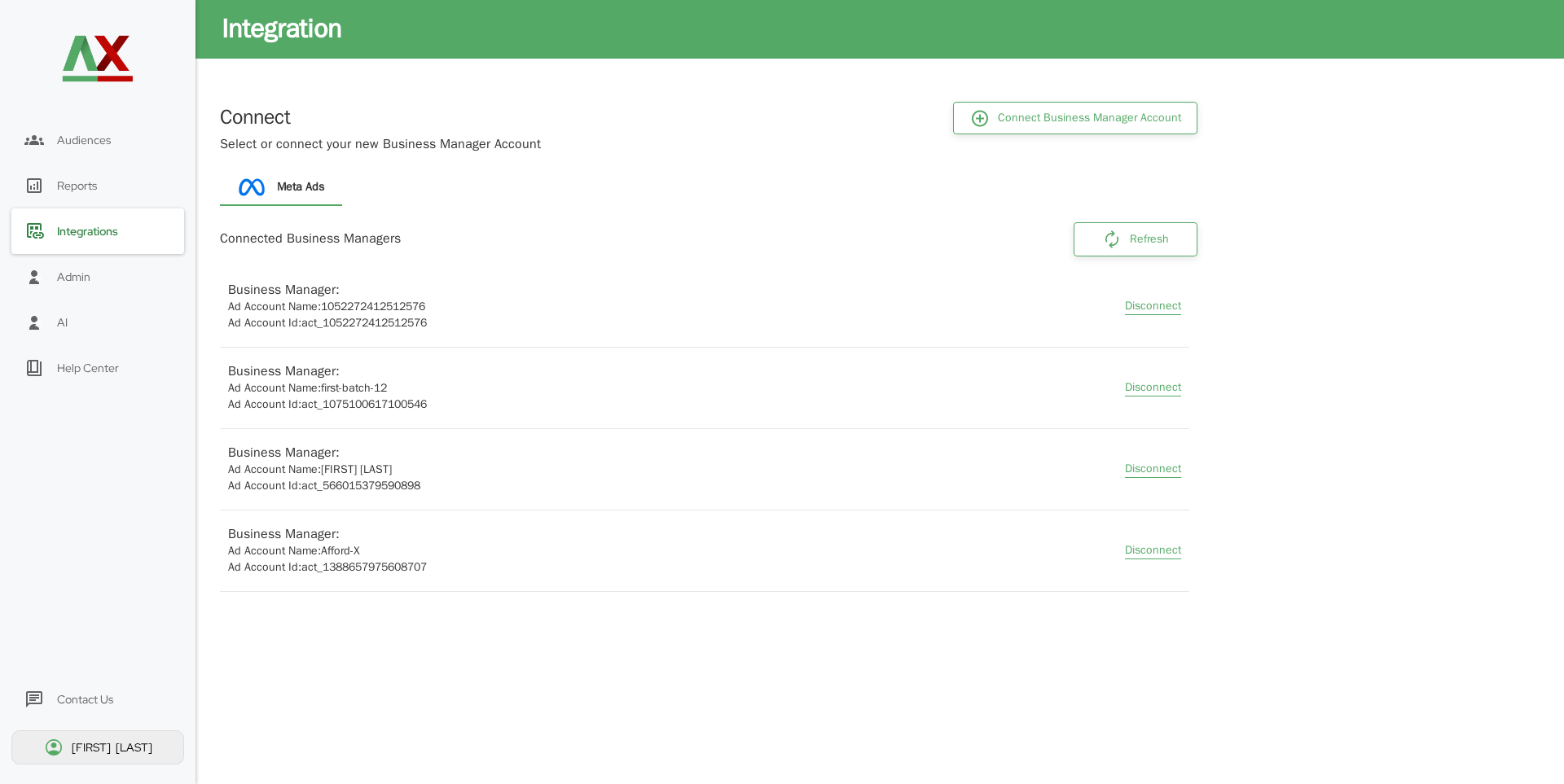 click on "Disconnect" at bounding box center [1153, 306] 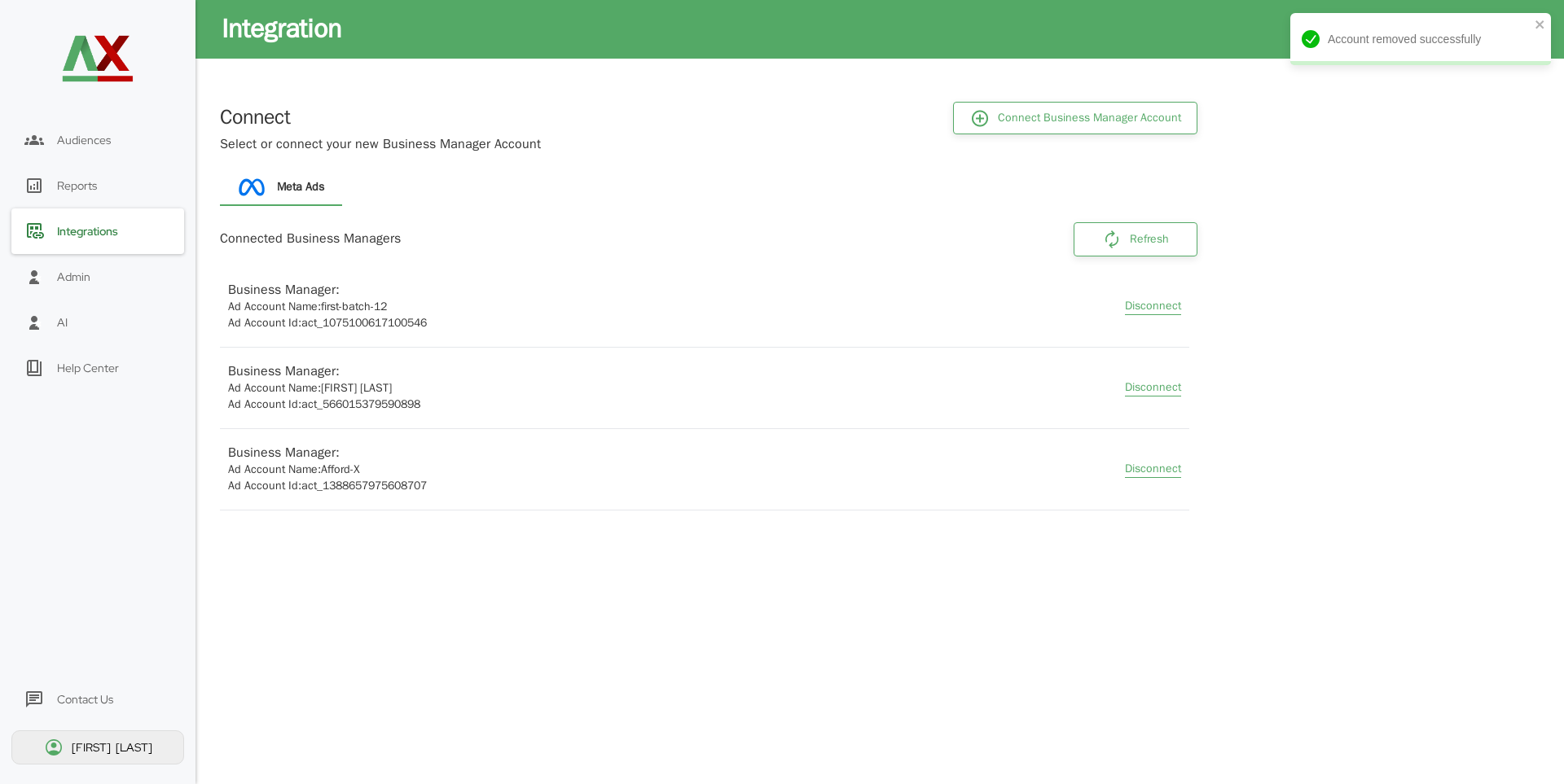click on "Disconnect" at bounding box center (1153, 306) 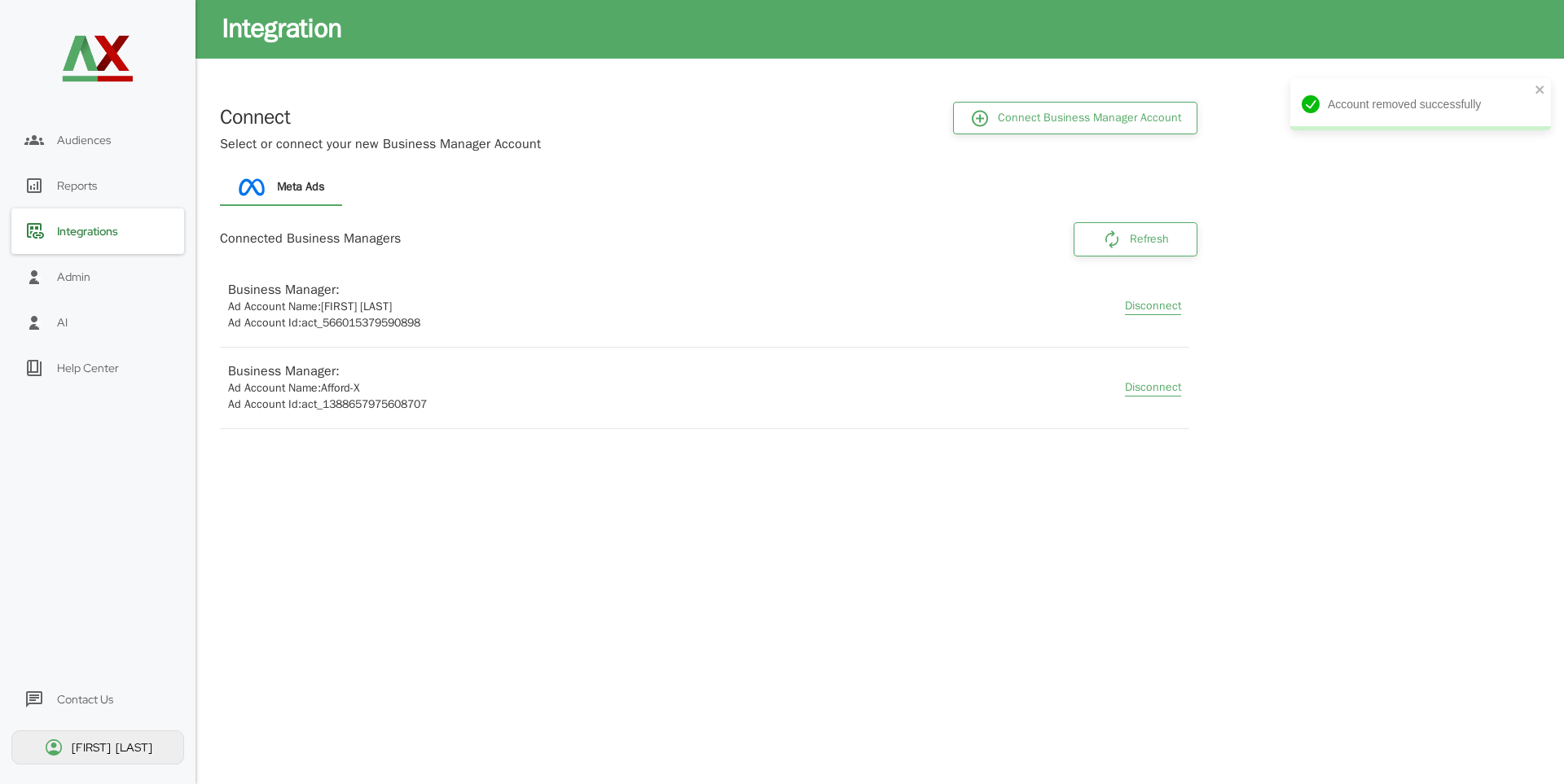 click on "Disconnect" at bounding box center [1153, 306] 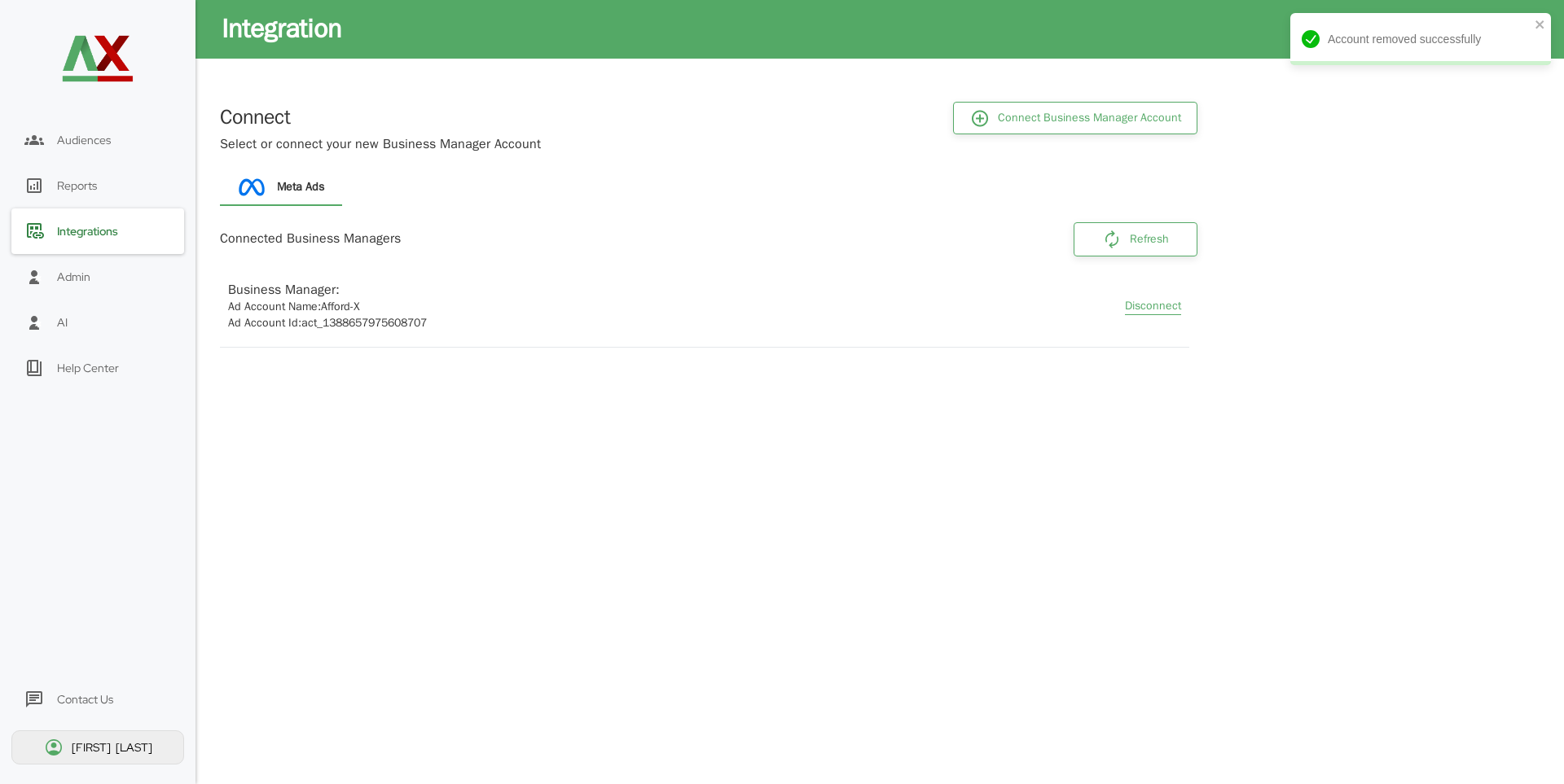 click on "Refresh" at bounding box center (1136, 239) 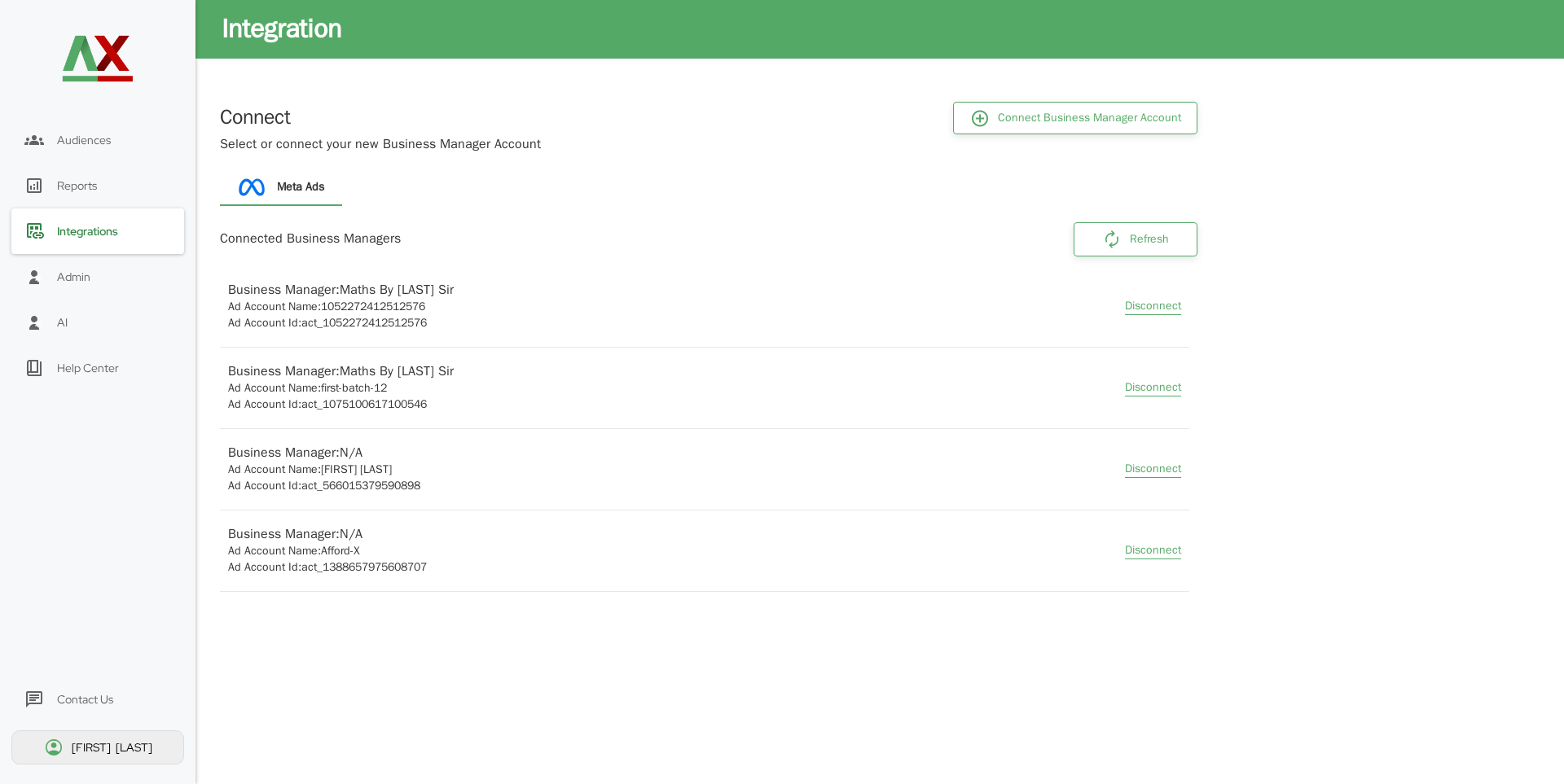 click on "Disconnect" at bounding box center [1153, 306] 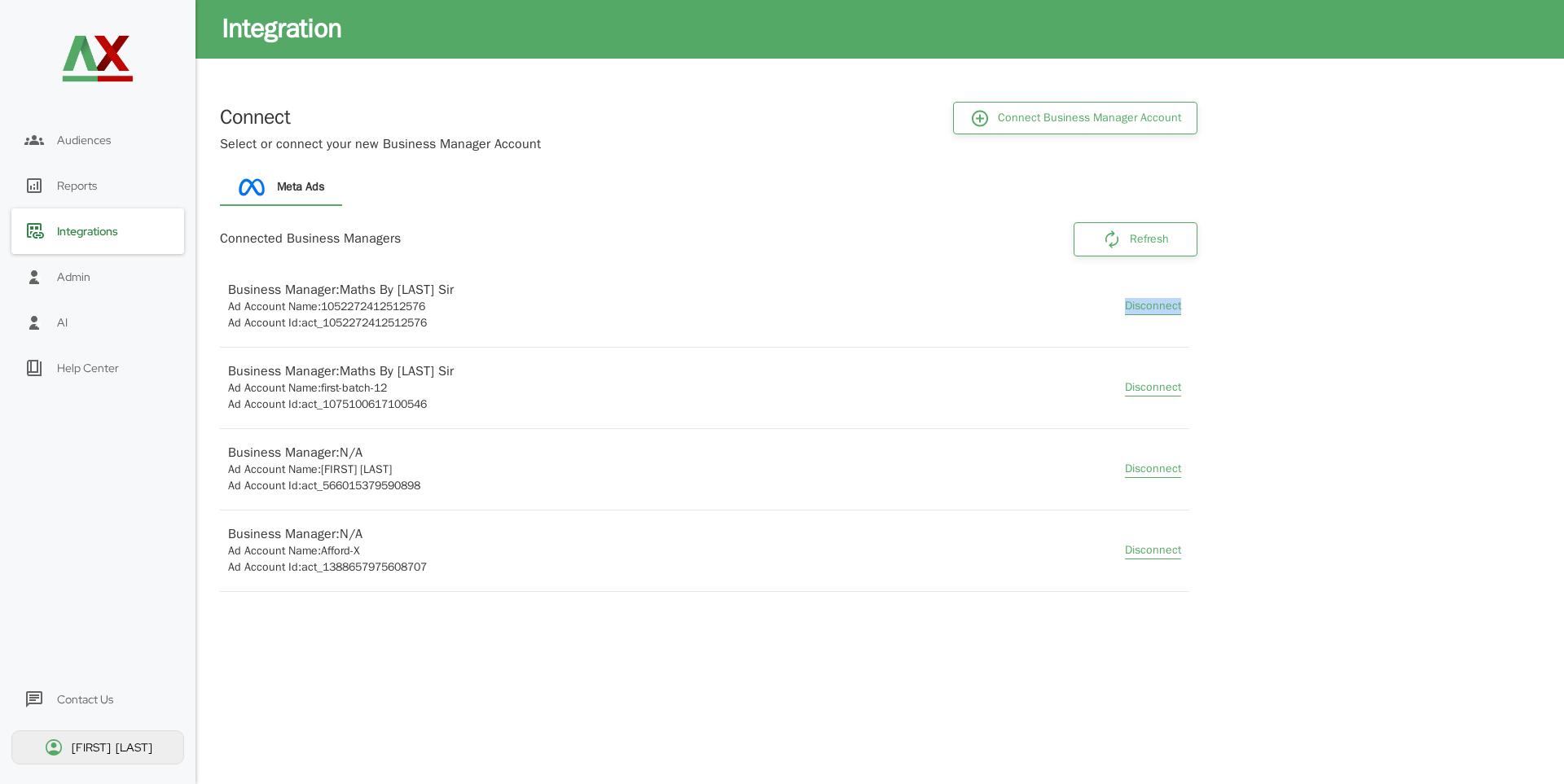 click on "Disconnect" at bounding box center [1153, 306] 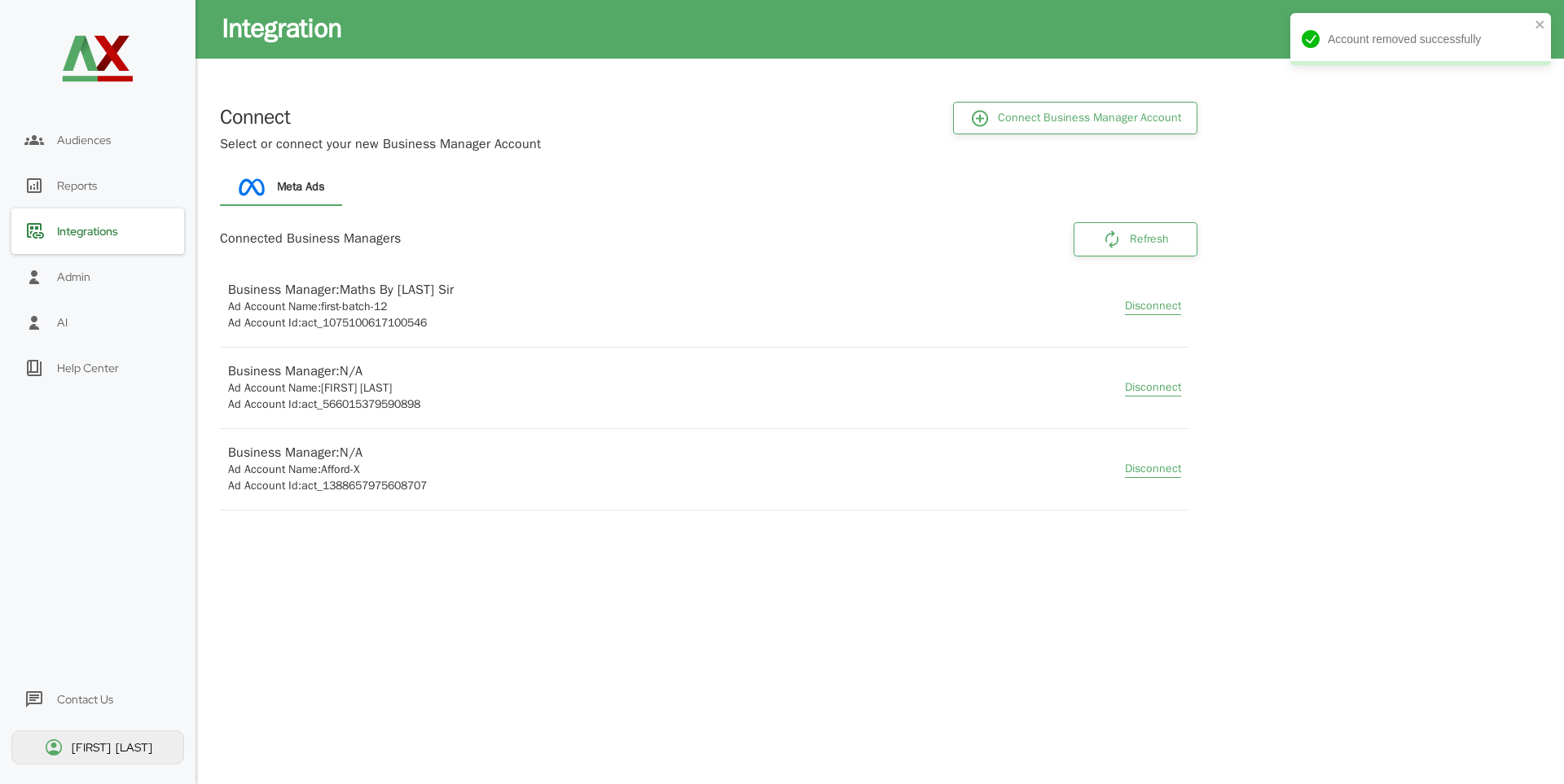 click on "Disconnect" at bounding box center [1153, 306] 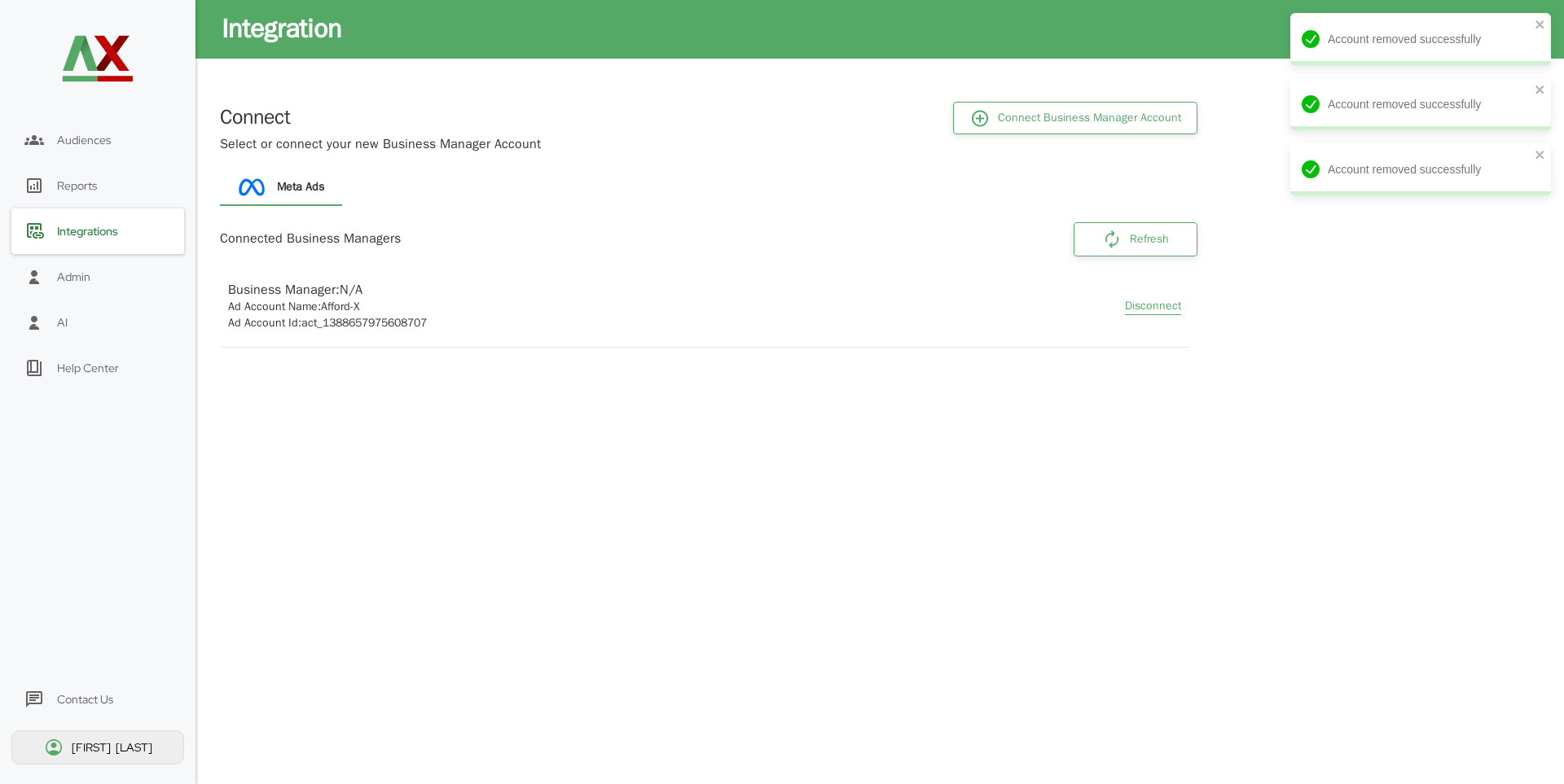 click on "Disconnect" at bounding box center [1153, 306] 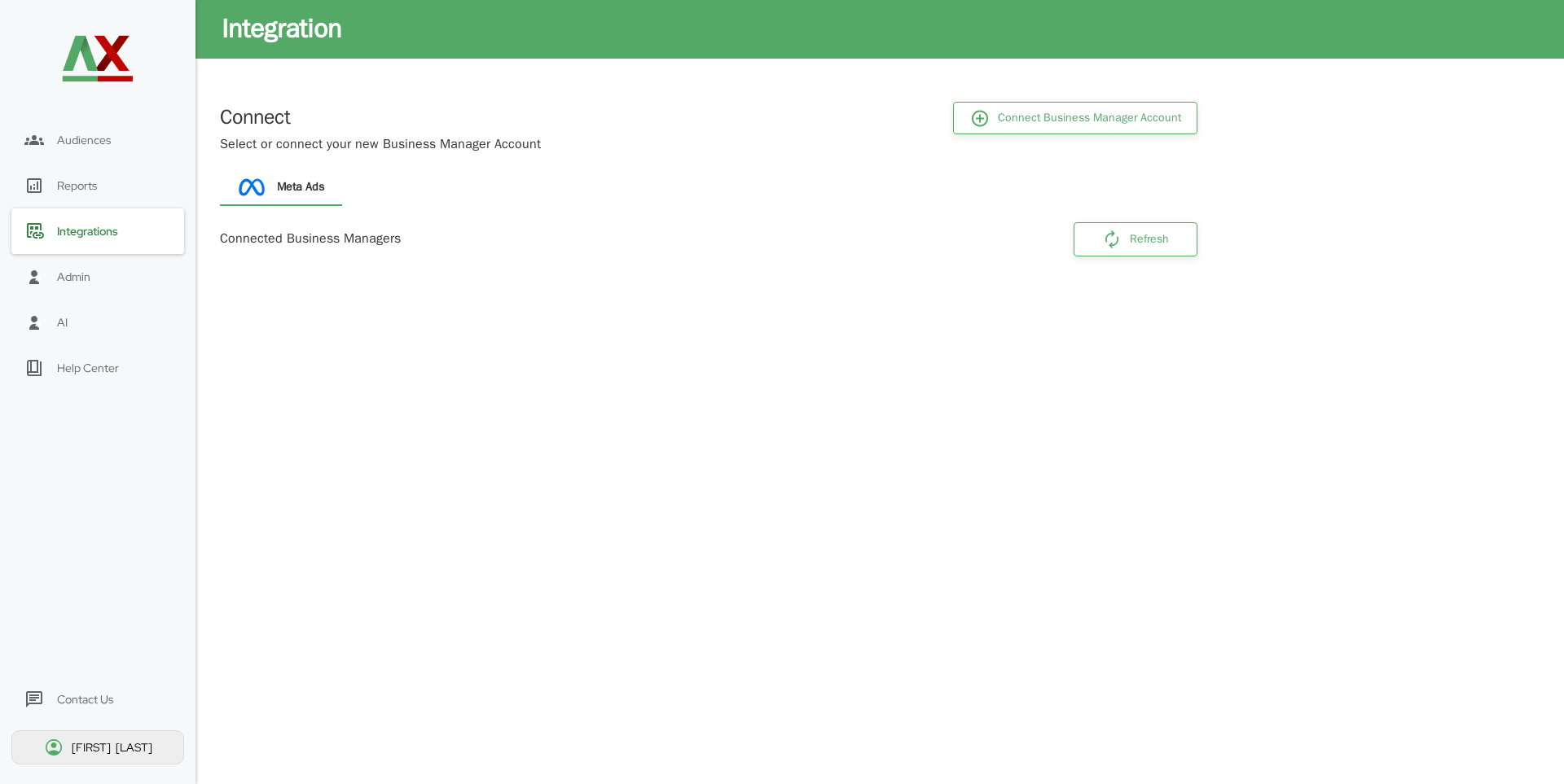 click on "Refresh" at bounding box center (1136, 239) 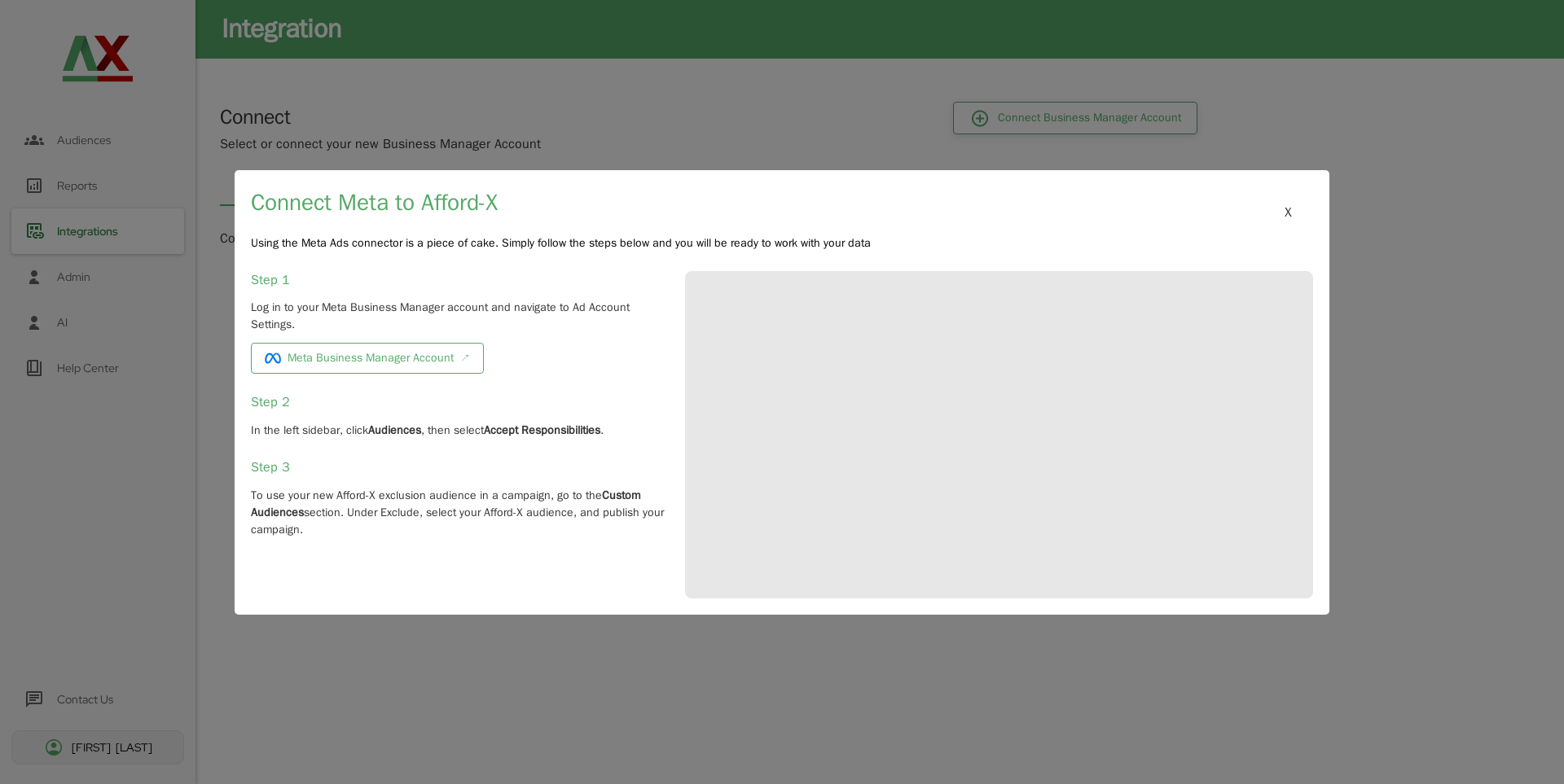 click on "Meta Business Manager Account ↗" at bounding box center (367, 358) 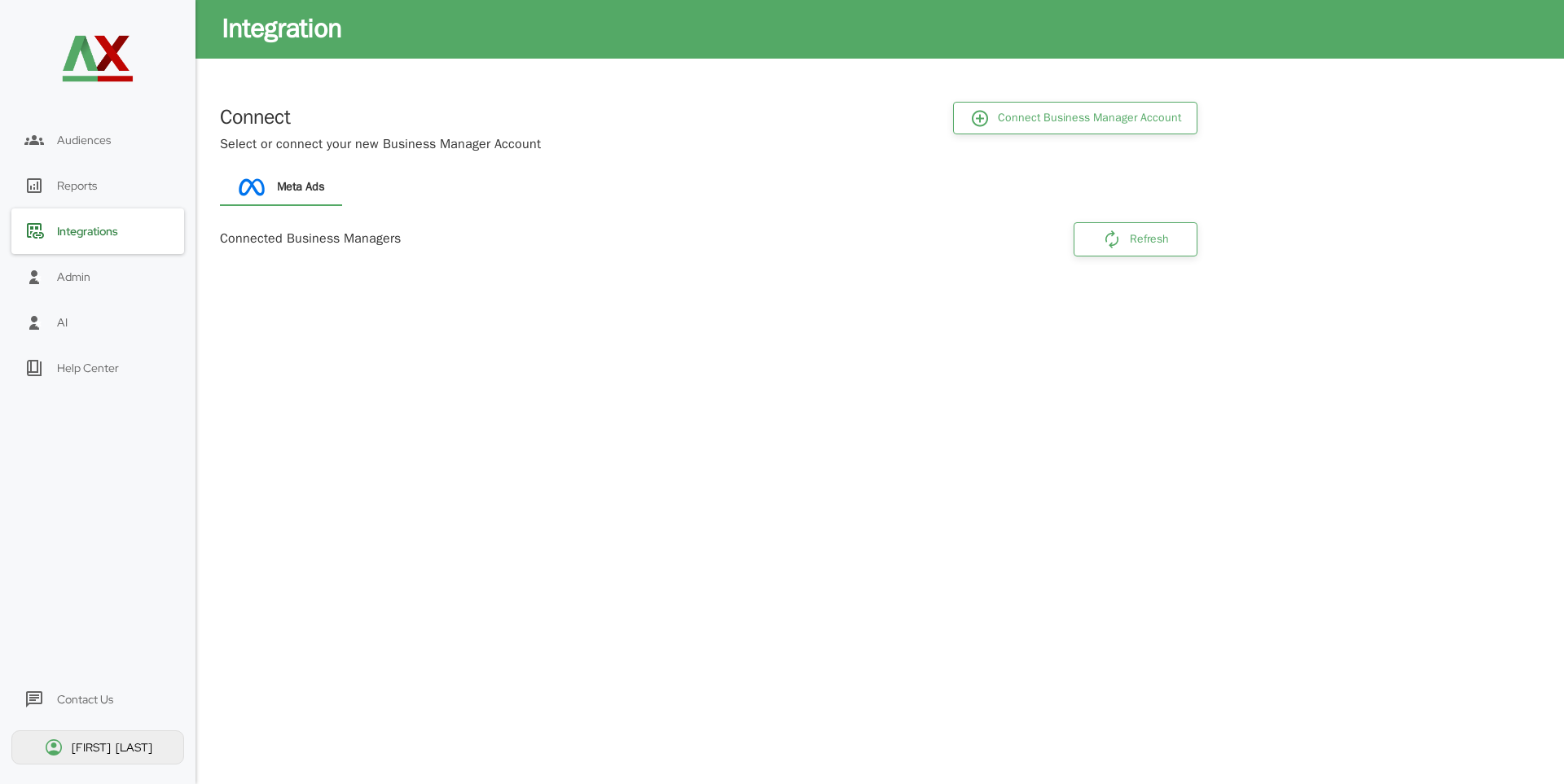 scroll, scrollTop: 0, scrollLeft: 0, axis: both 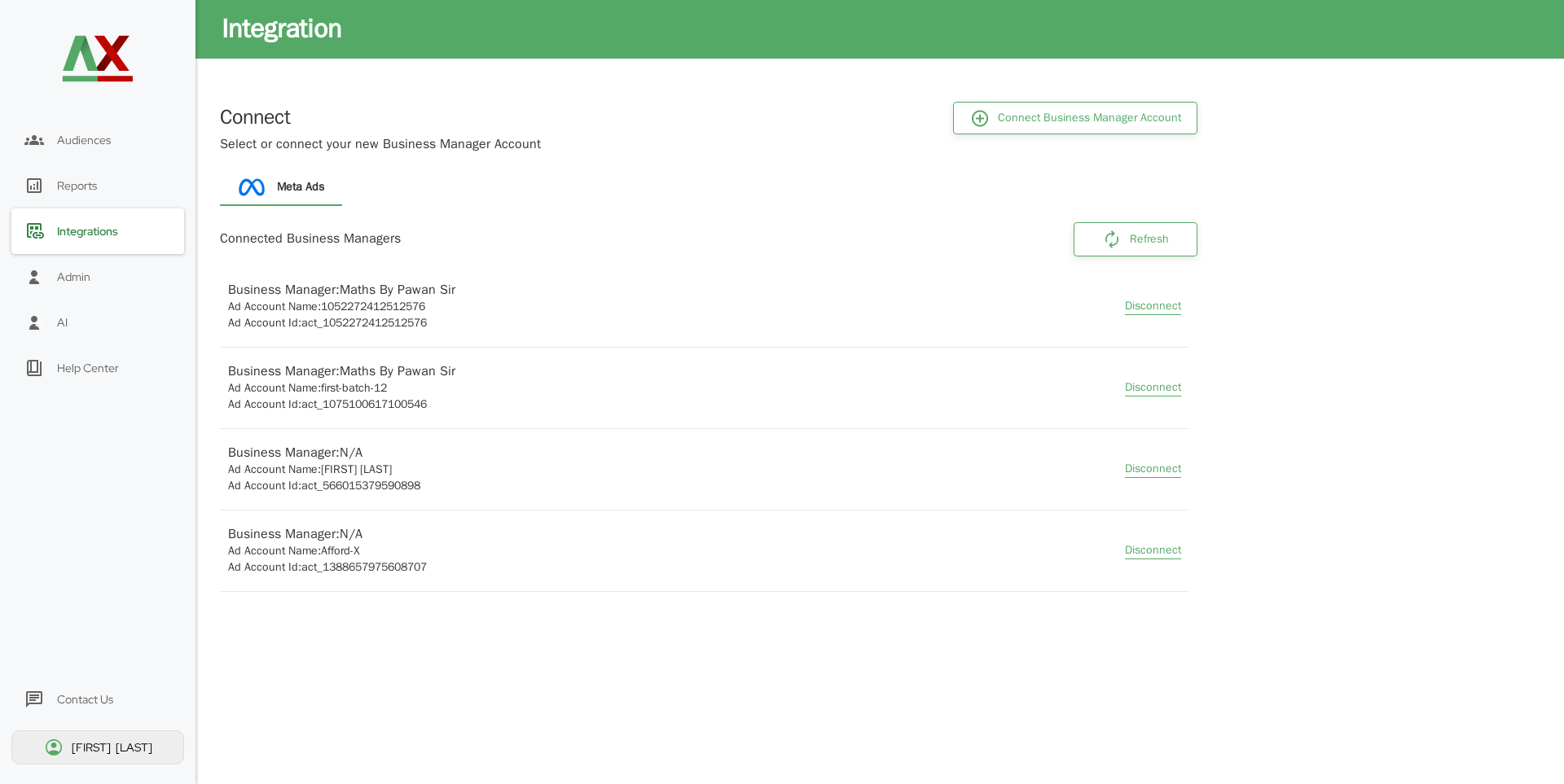 click on "Audiences" at bounding box center [98, 140] 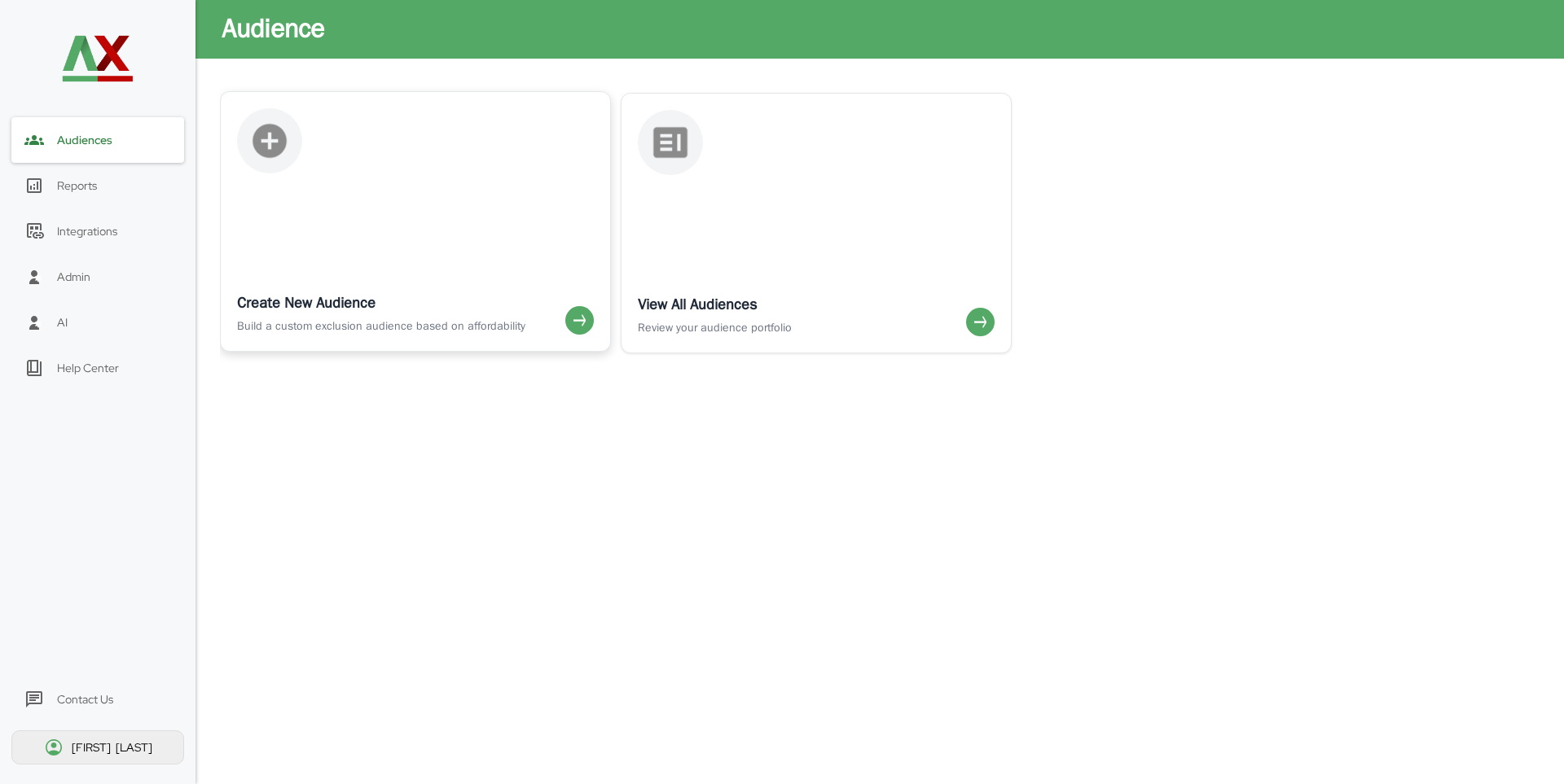 click on "Create New Audience Build a custom exclusion audience based on affordability" at bounding box center [415, 262] 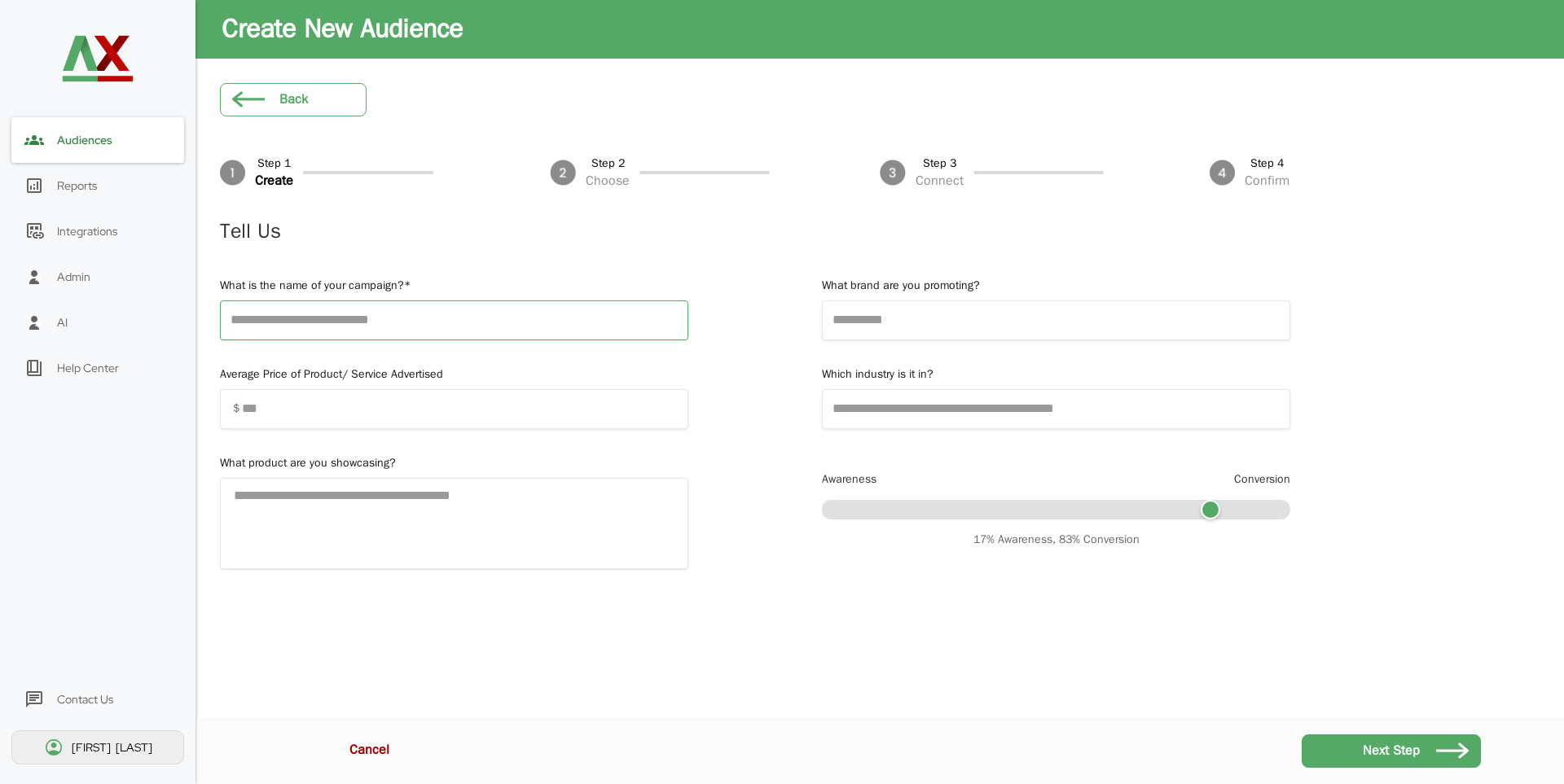 click at bounding box center [454, 320] 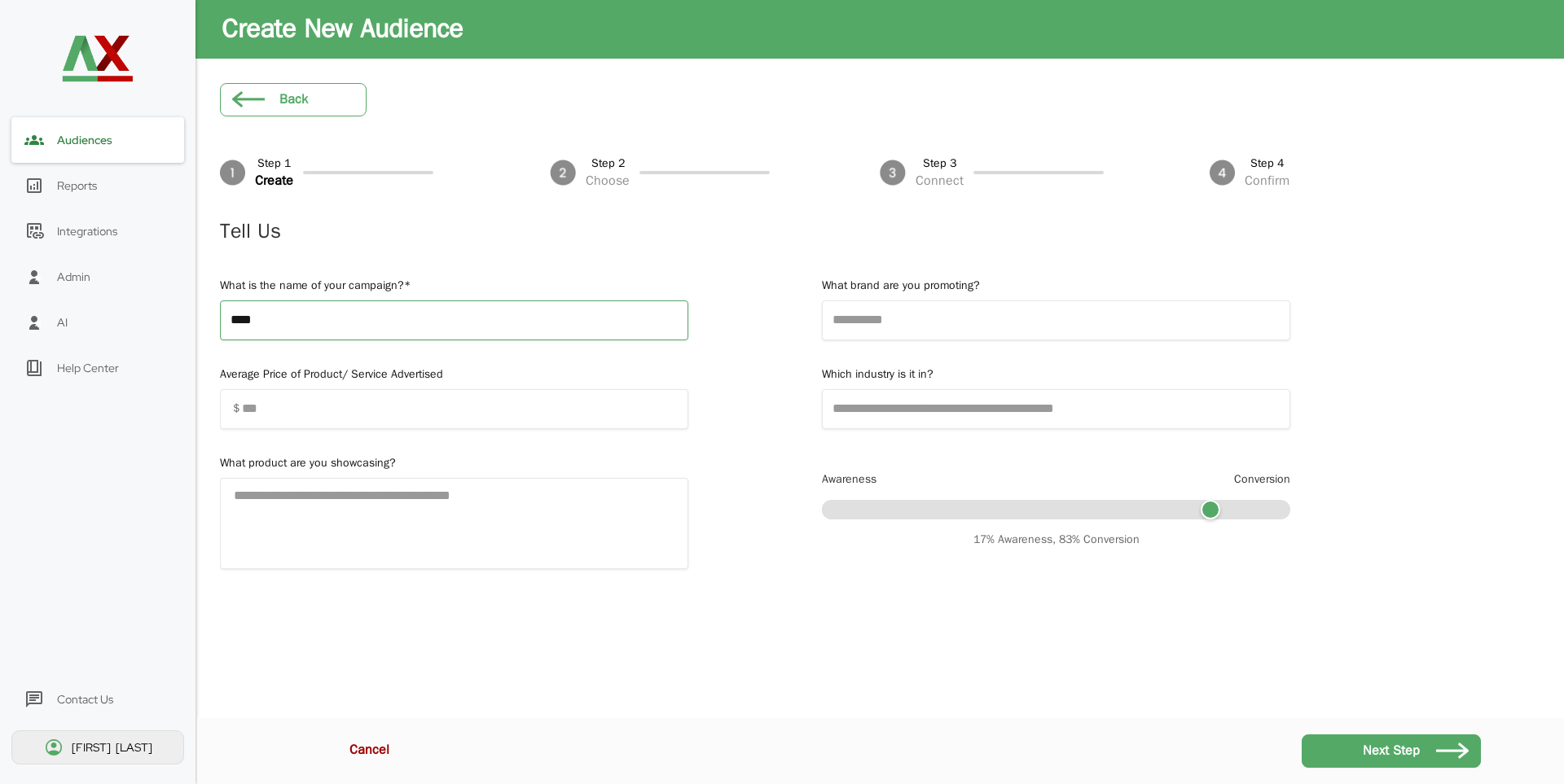 type on "****" 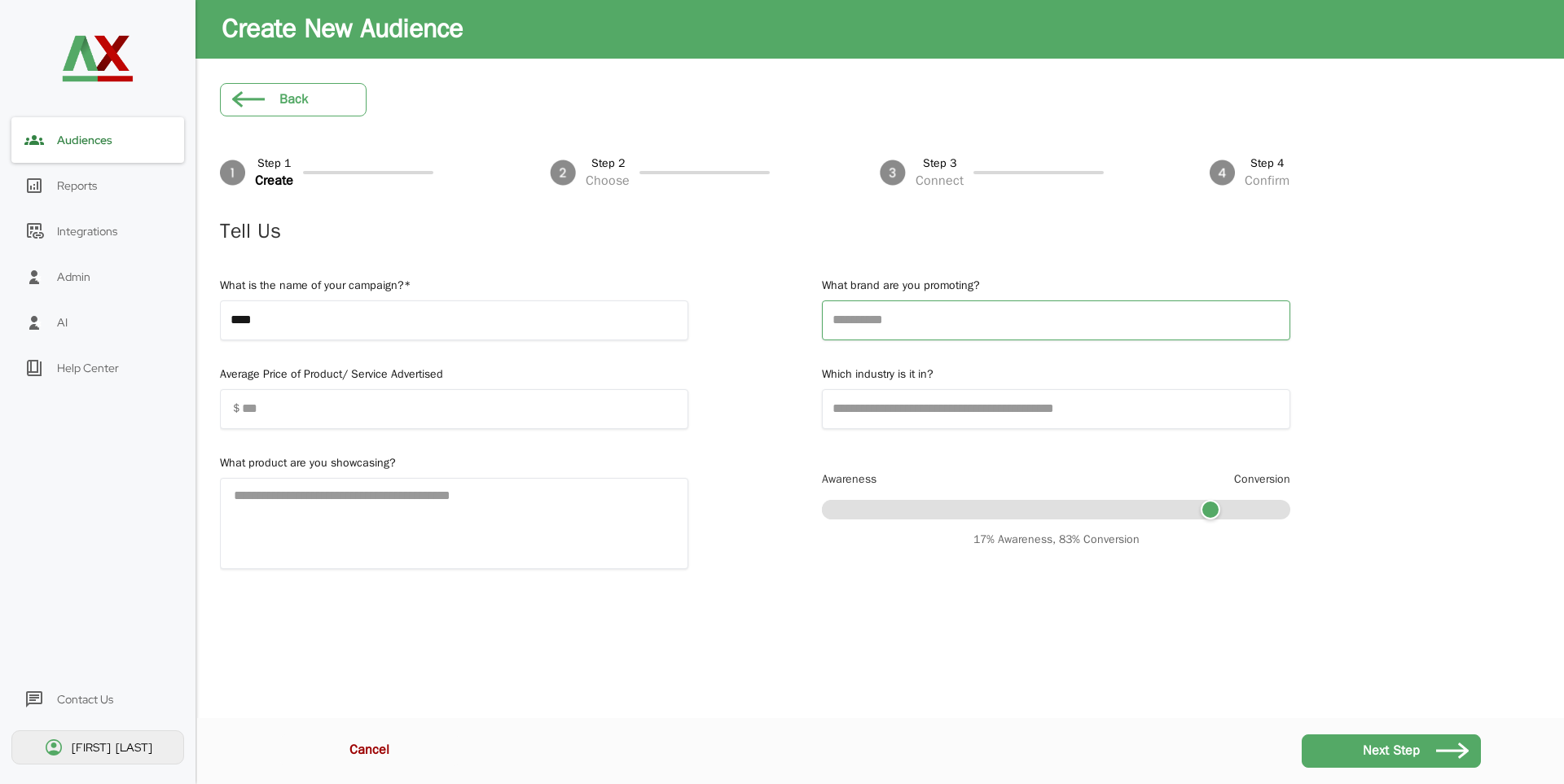 click at bounding box center (1056, 320) 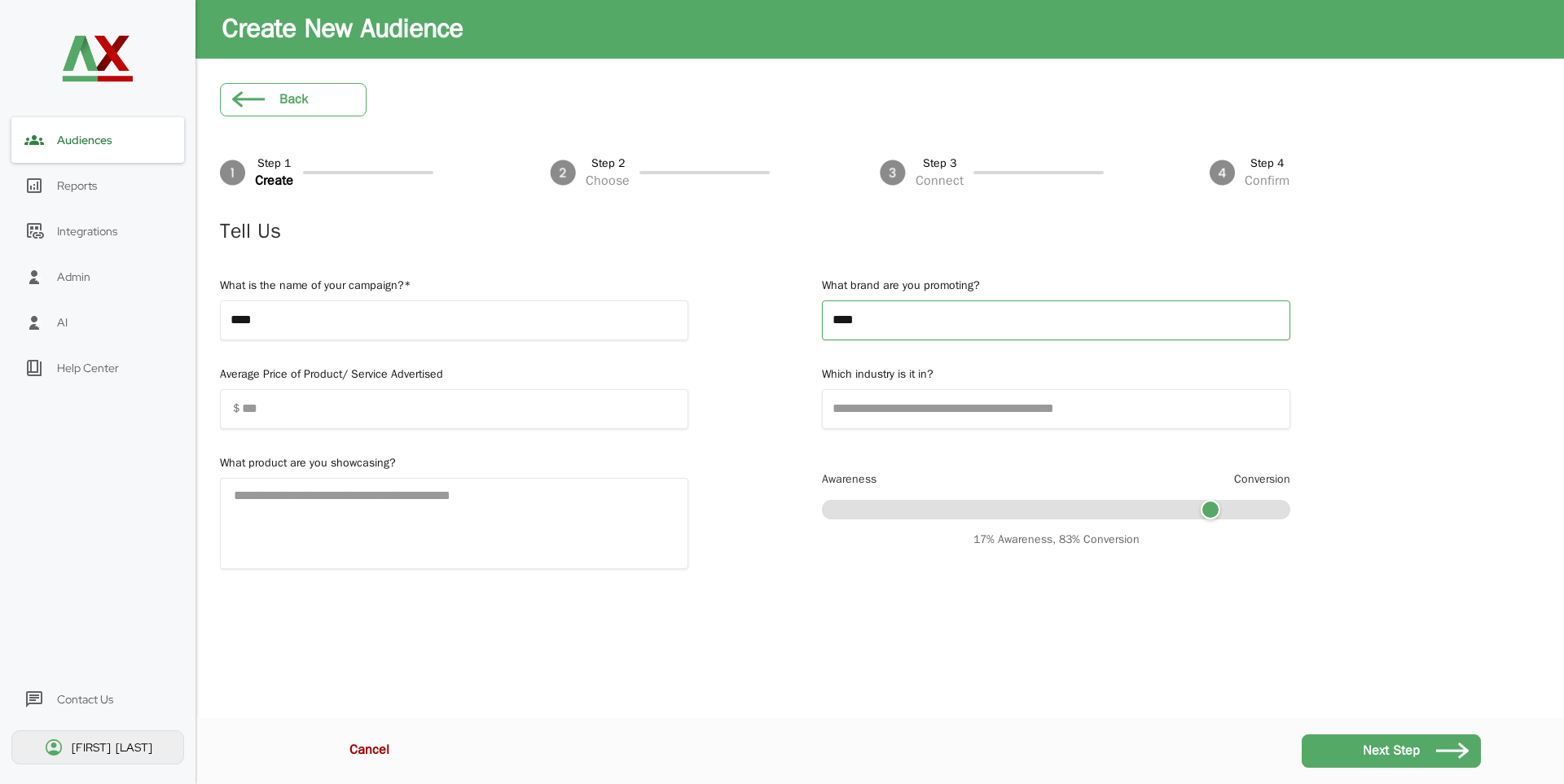 type on "****" 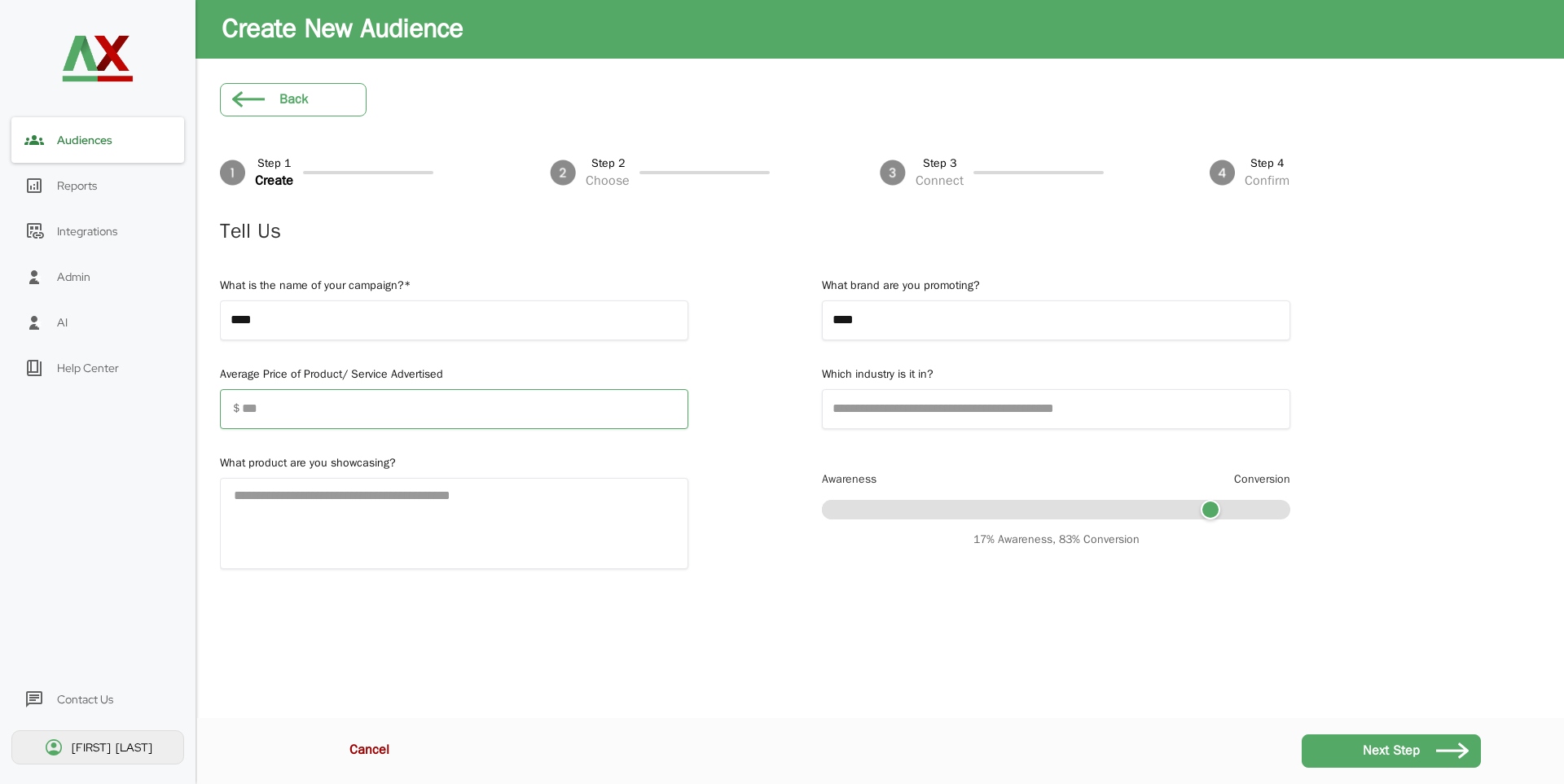 click at bounding box center [454, 409] 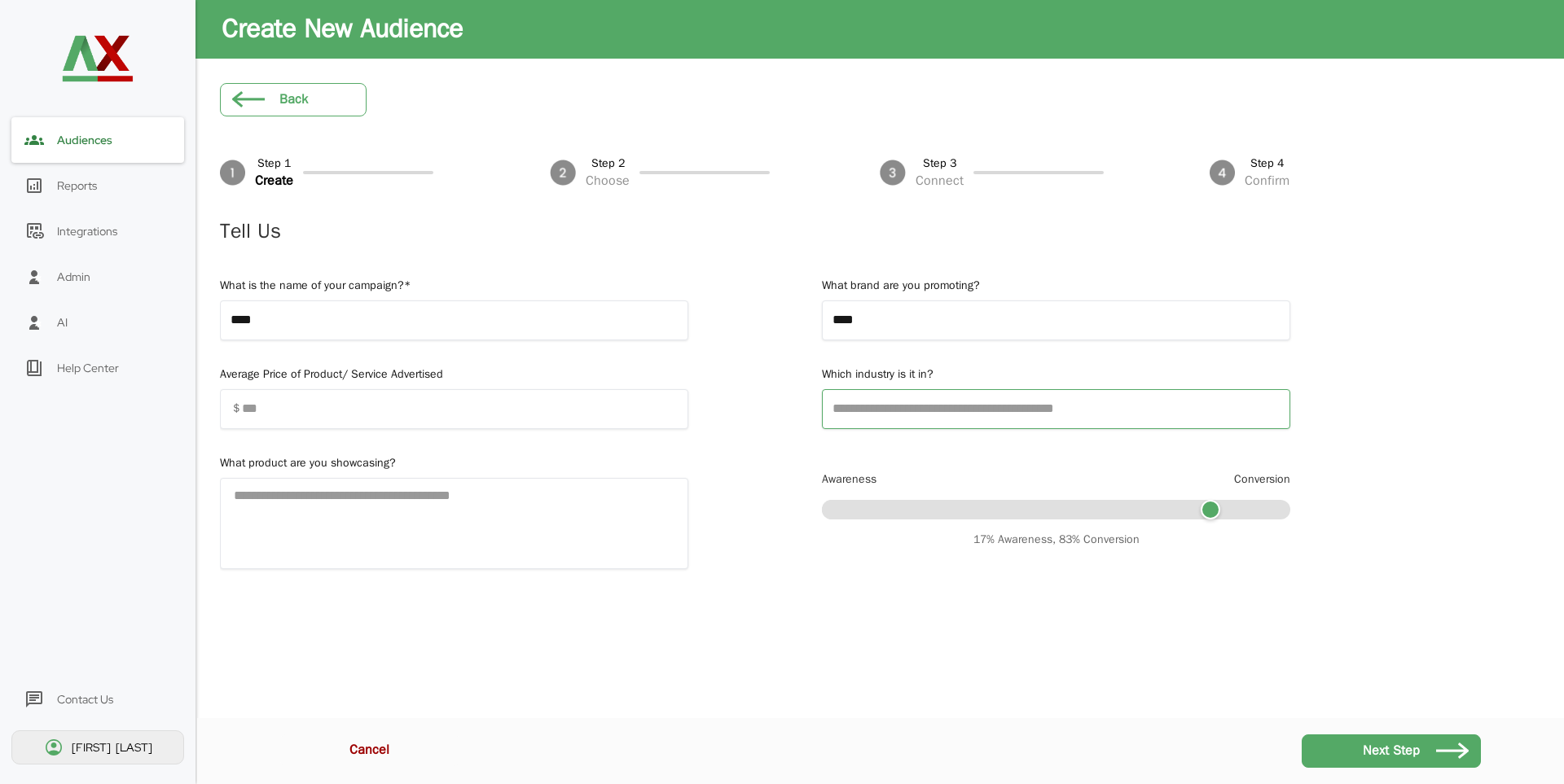 click at bounding box center [1056, 409] 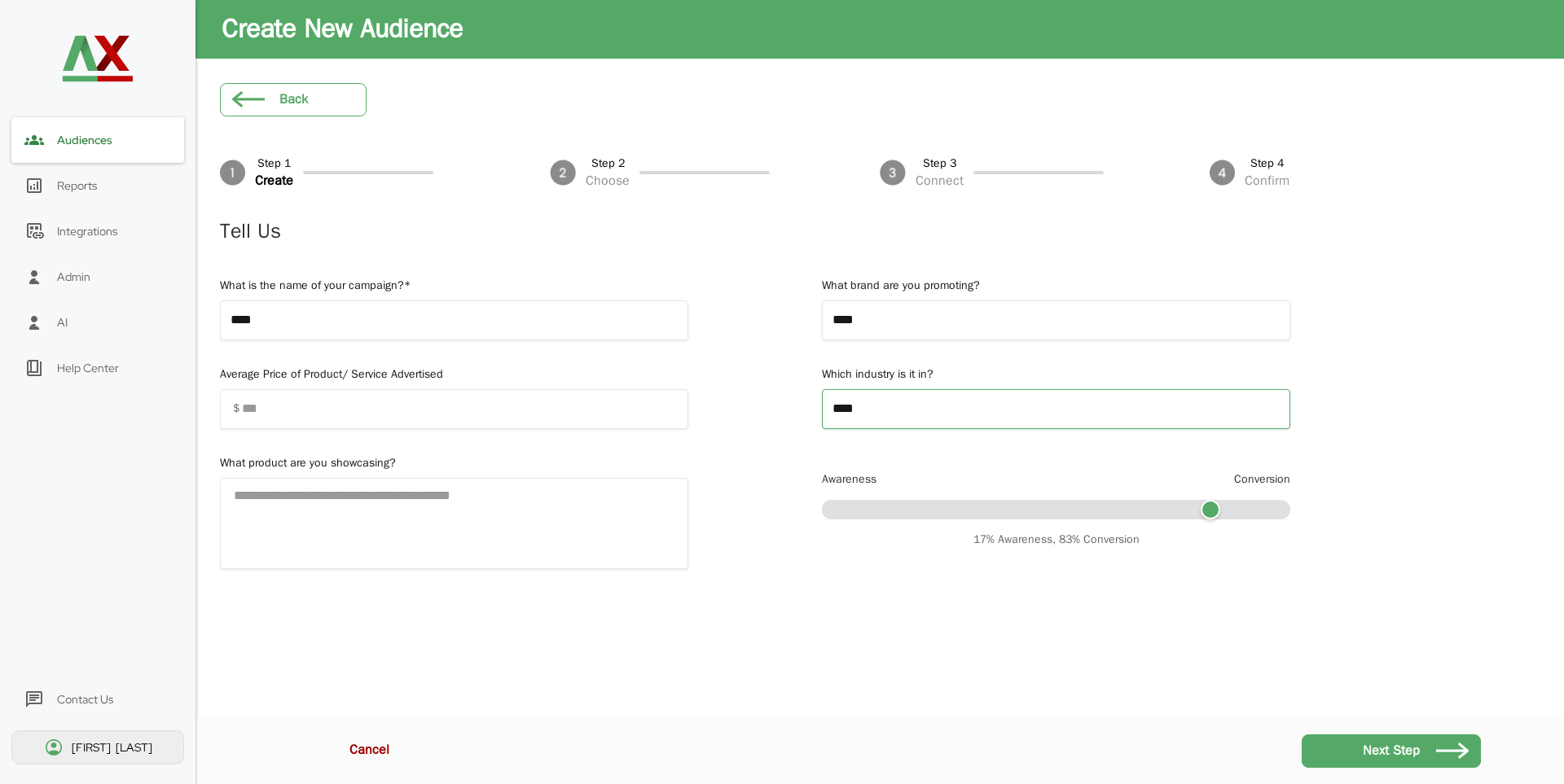 type on "****" 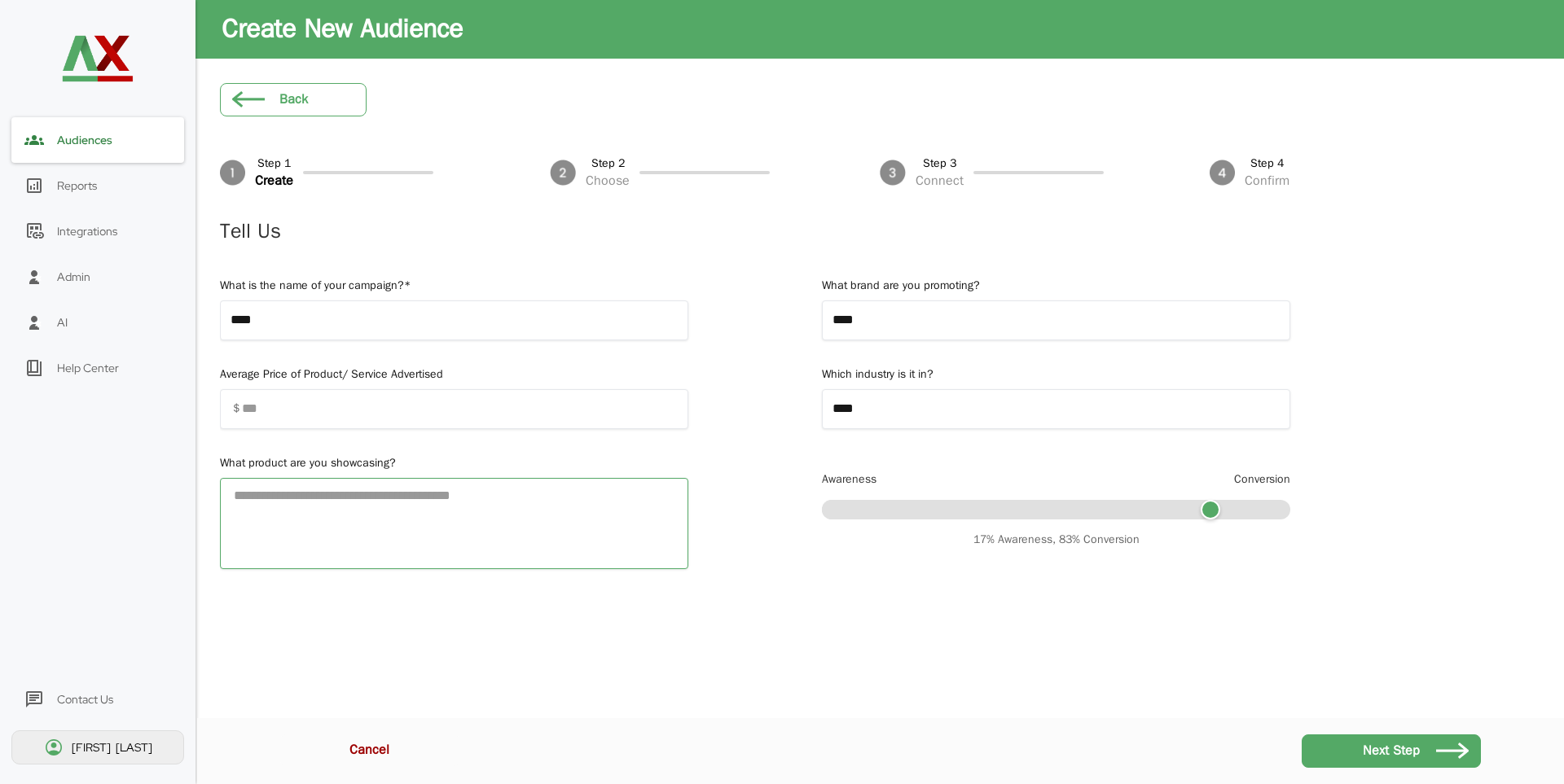 click at bounding box center [454, 523] 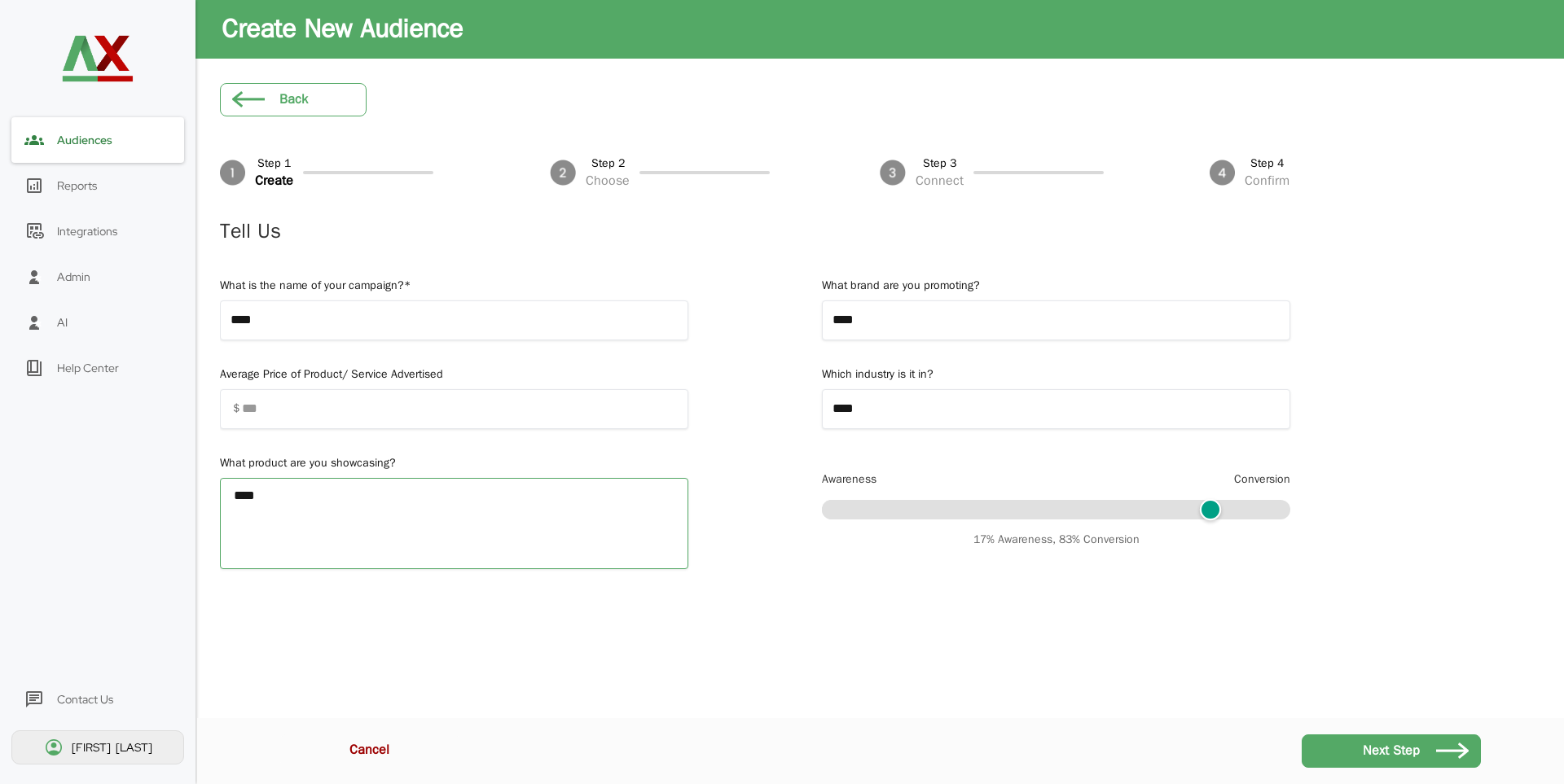 type on "****" 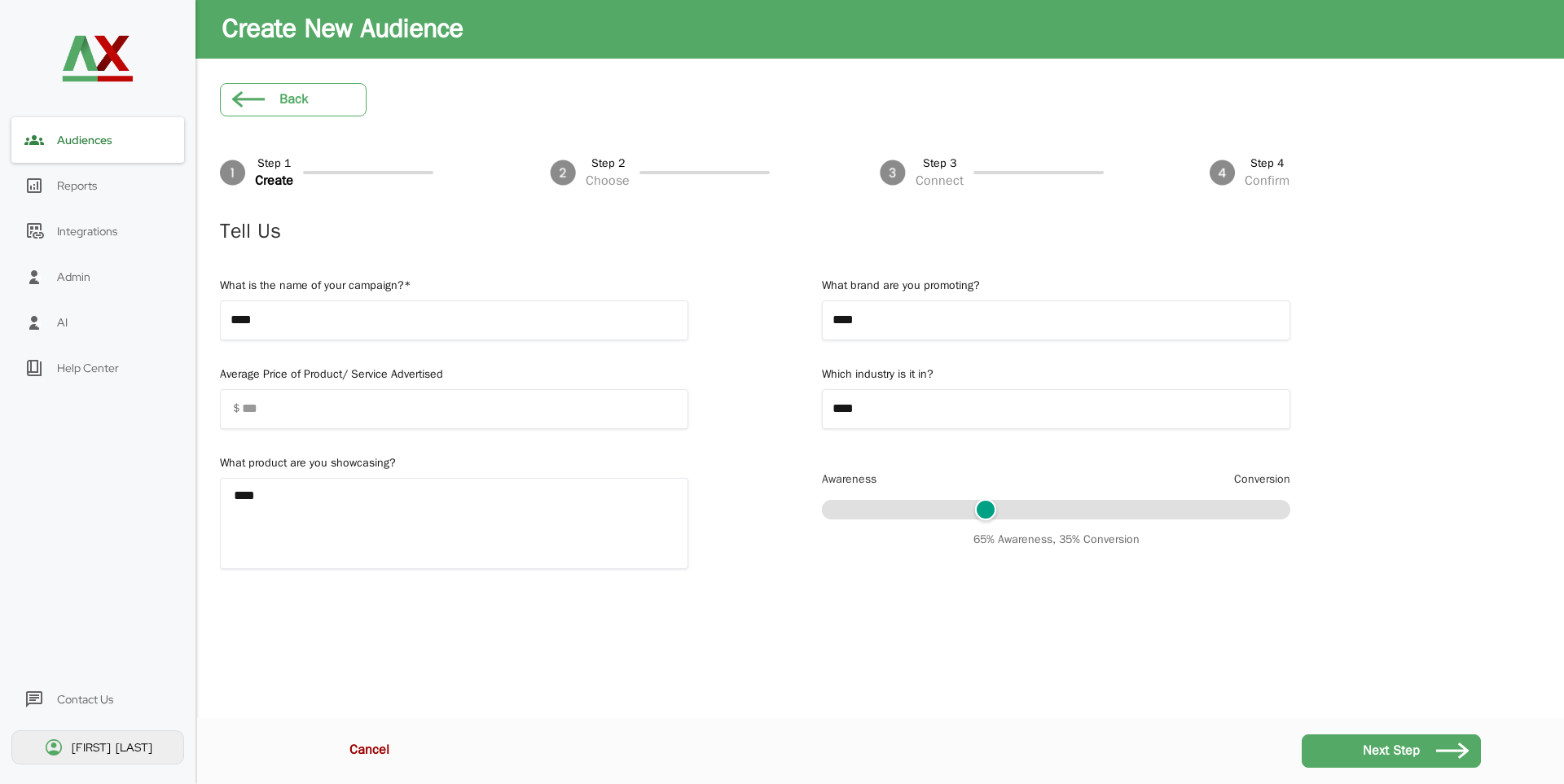 drag, startPoint x: 1202, startPoint y: 510, endPoint x: 988, endPoint y: 526, distance: 214.5973 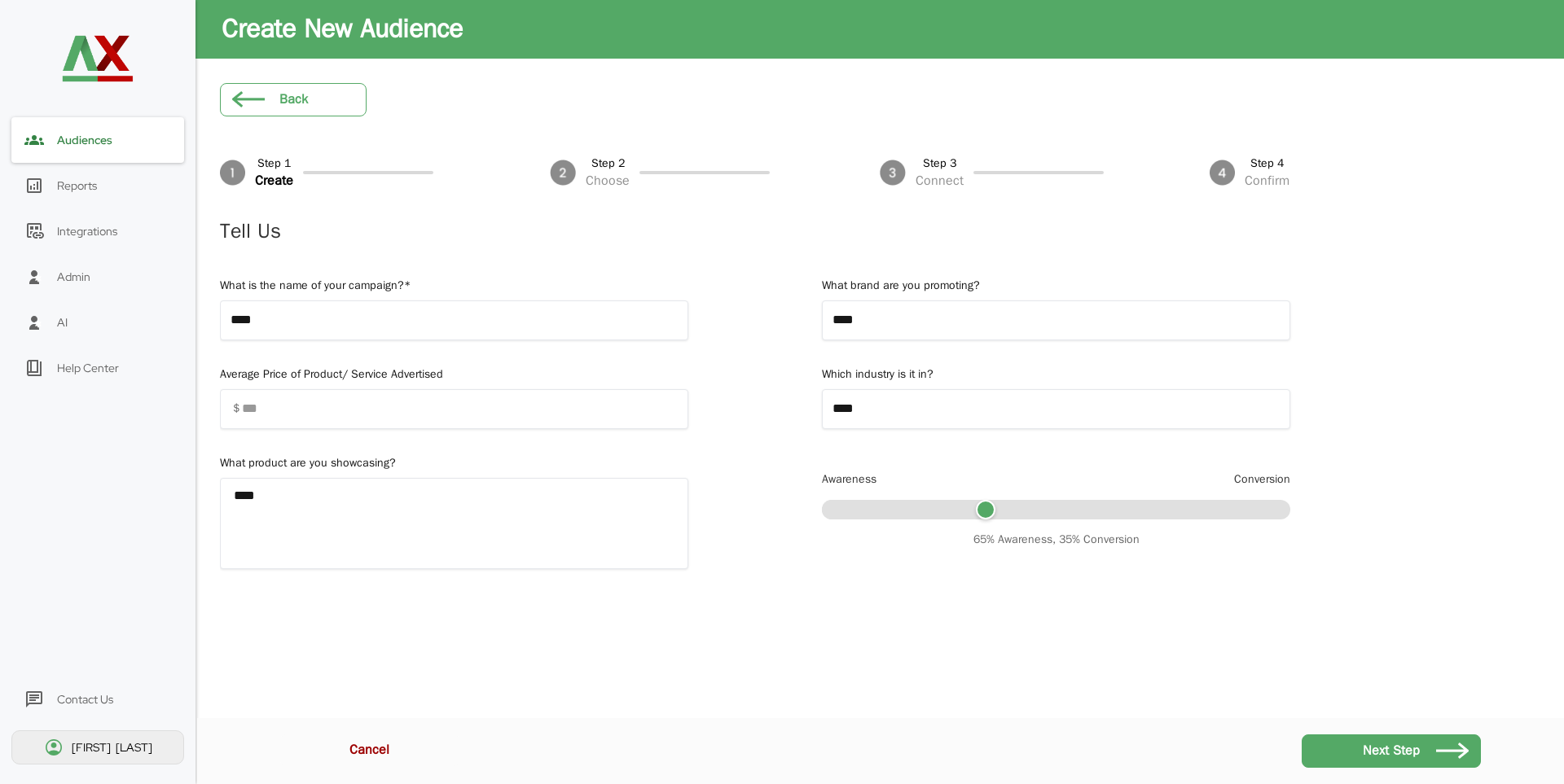 click on "Cancel Next Step" at bounding box center [881, 751] 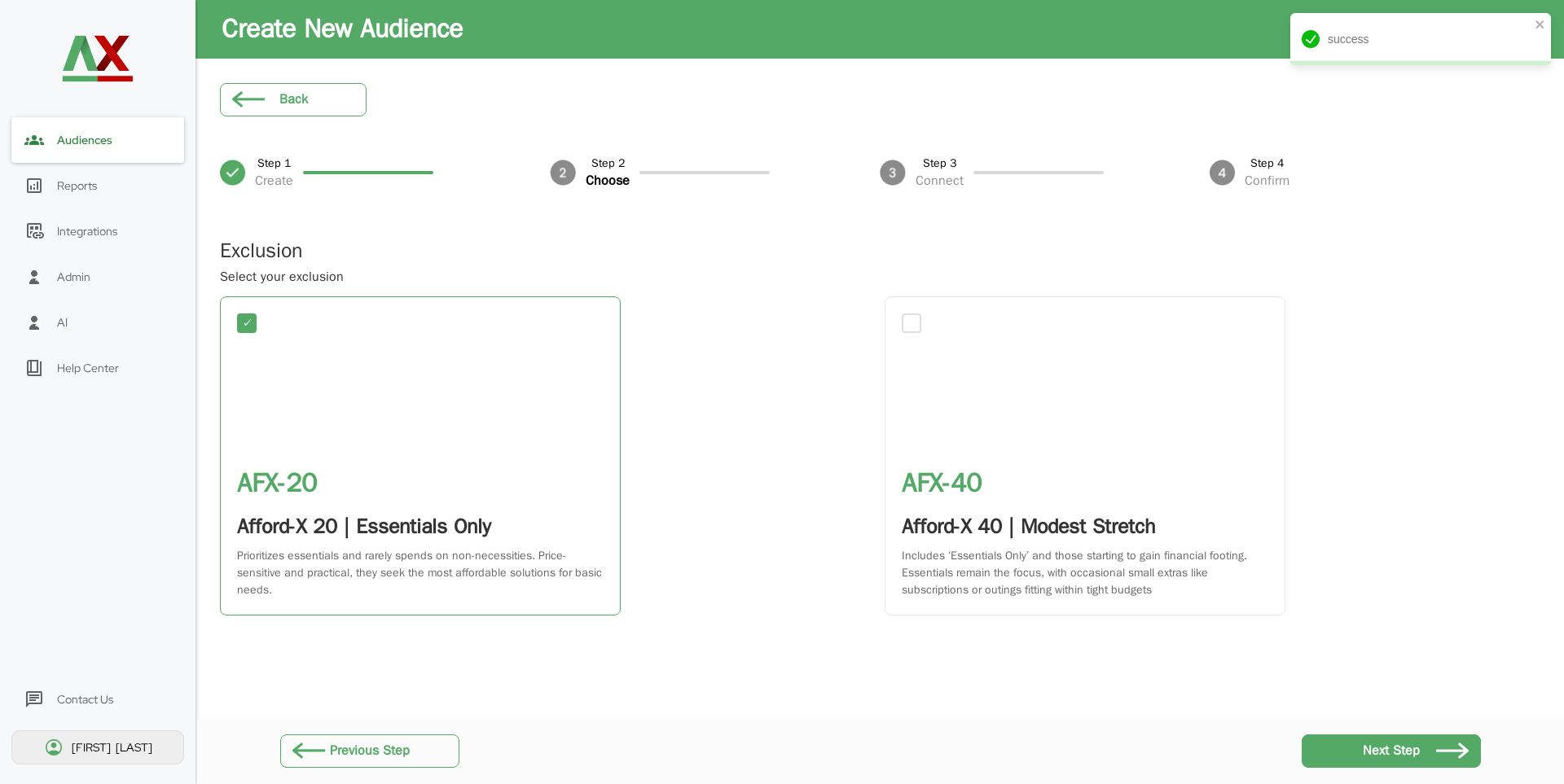 click on "AFX- 40 Afford-X 40 | Modest Stretch Includes ‘Essentials Only’ and those starting to gain financial footing. Essentials remain the focus, with occasional small extras like subscriptions or outings fitting within tight budgets" at bounding box center (1085, 456) 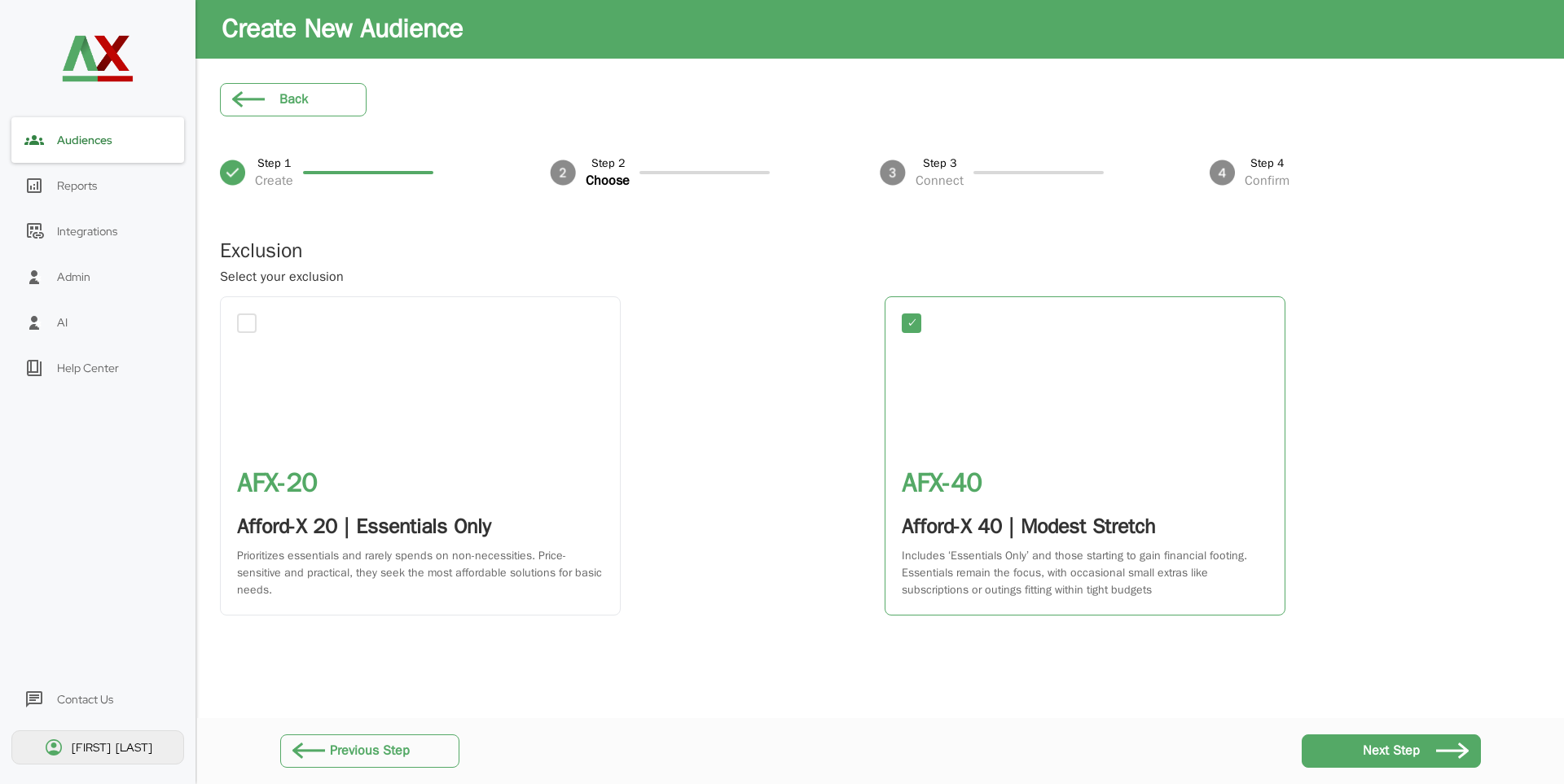 click on "Next Step" at bounding box center [1391, 751] 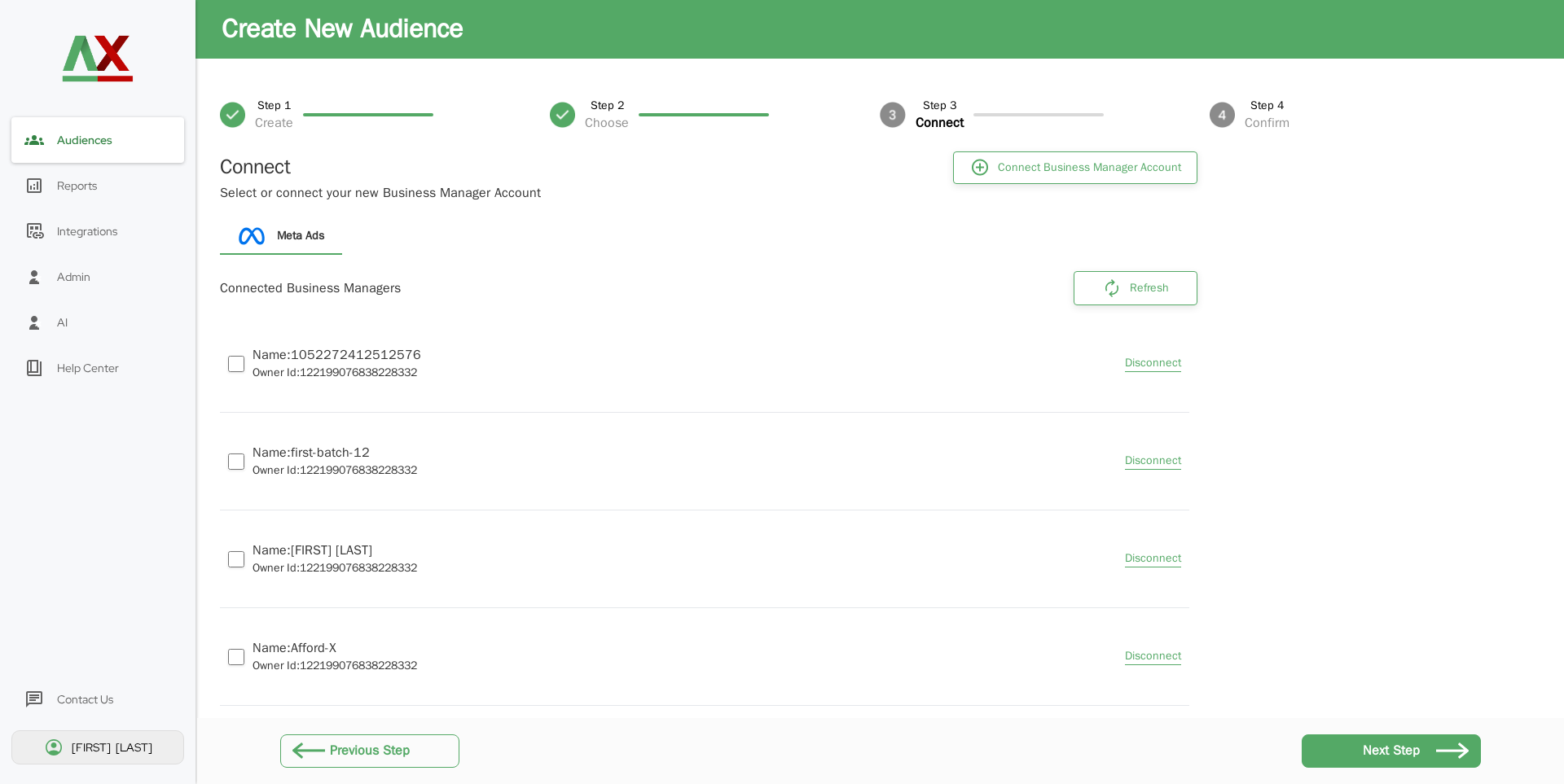scroll, scrollTop: 69, scrollLeft: 0, axis: vertical 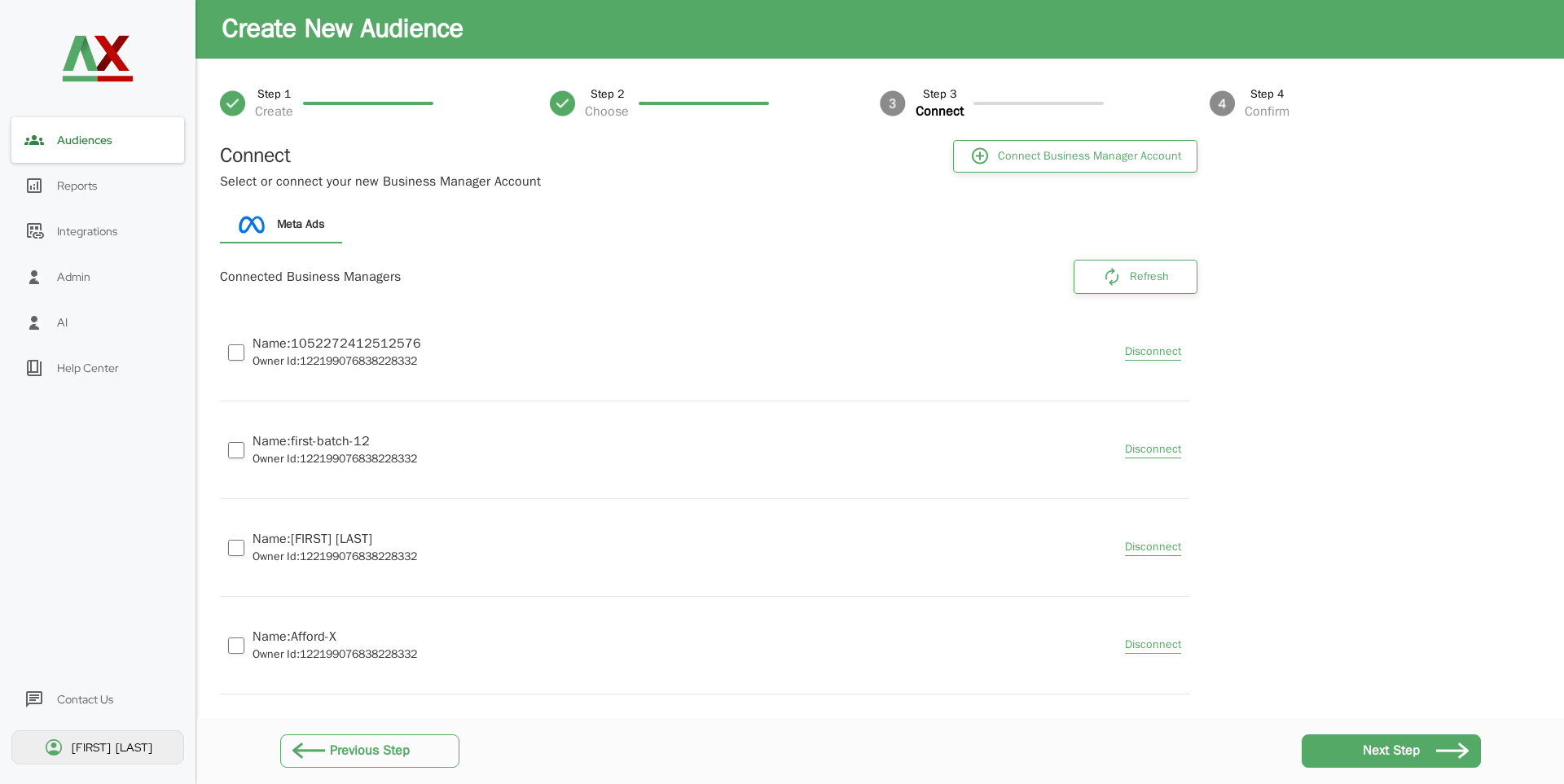 click on "Disconnect" at bounding box center (1153, 352) 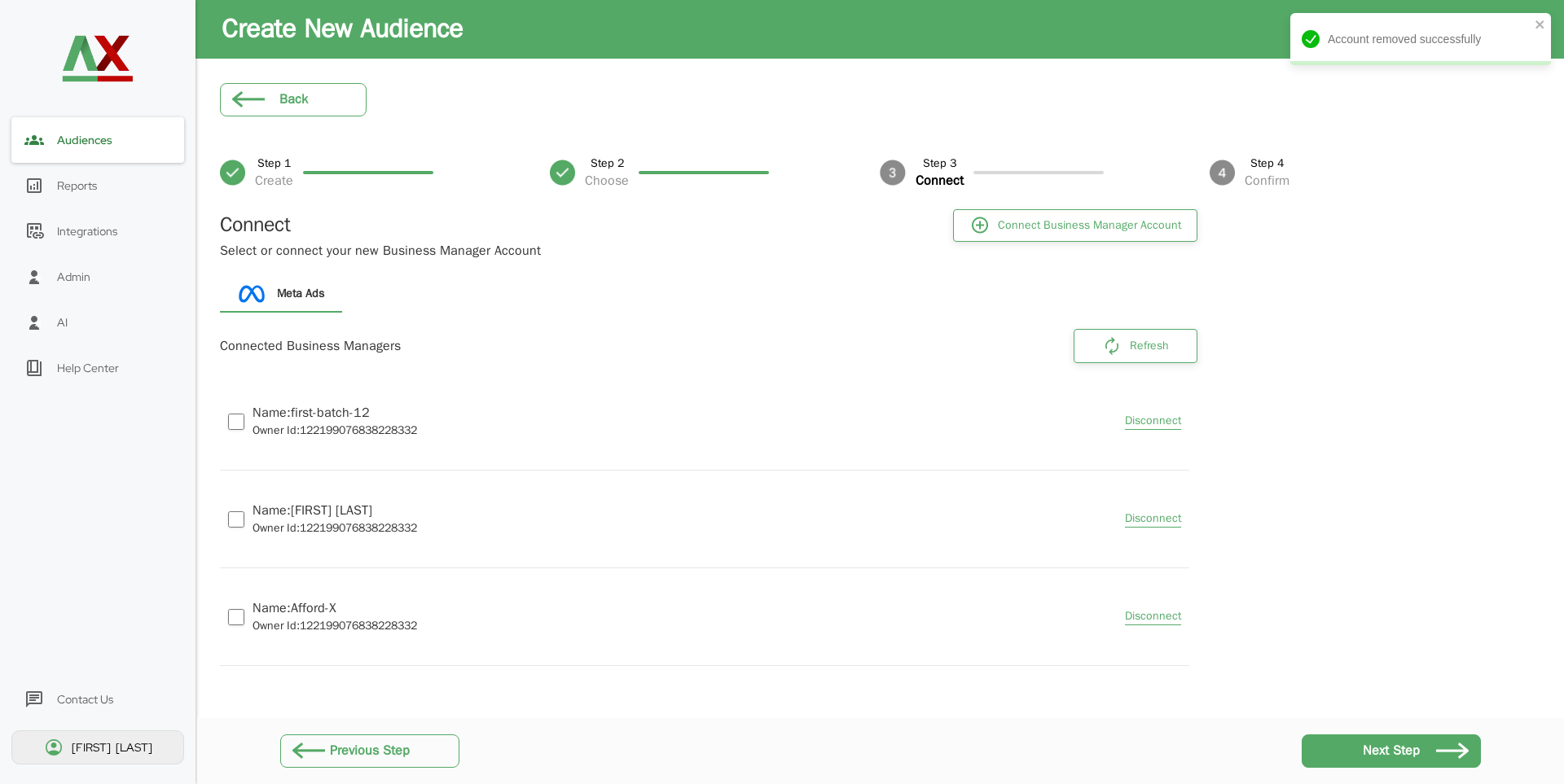 scroll, scrollTop: 0, scrollLeft: 0, axis: both 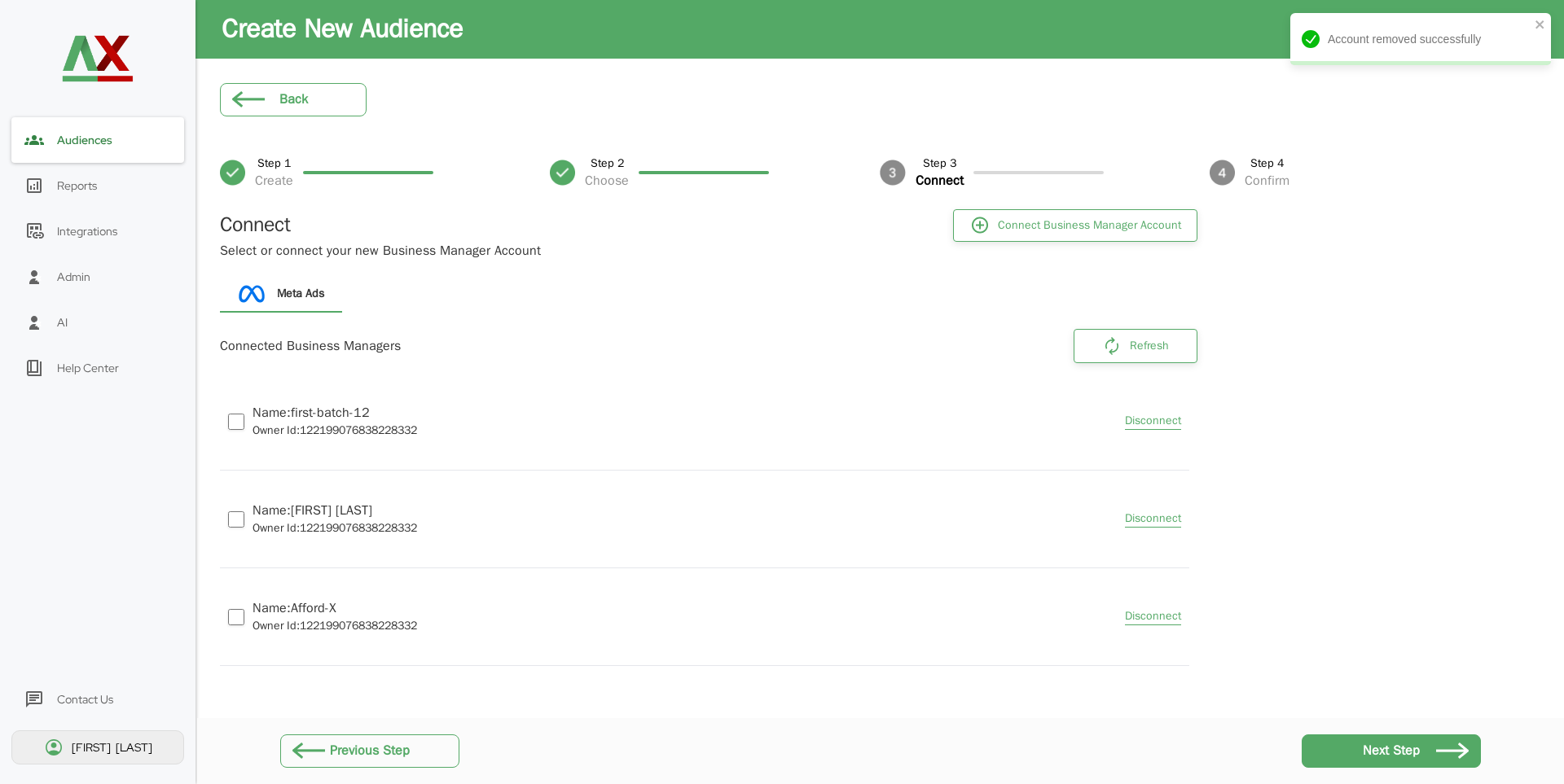 click on "Refresh" at bounding box center (1136, 346) 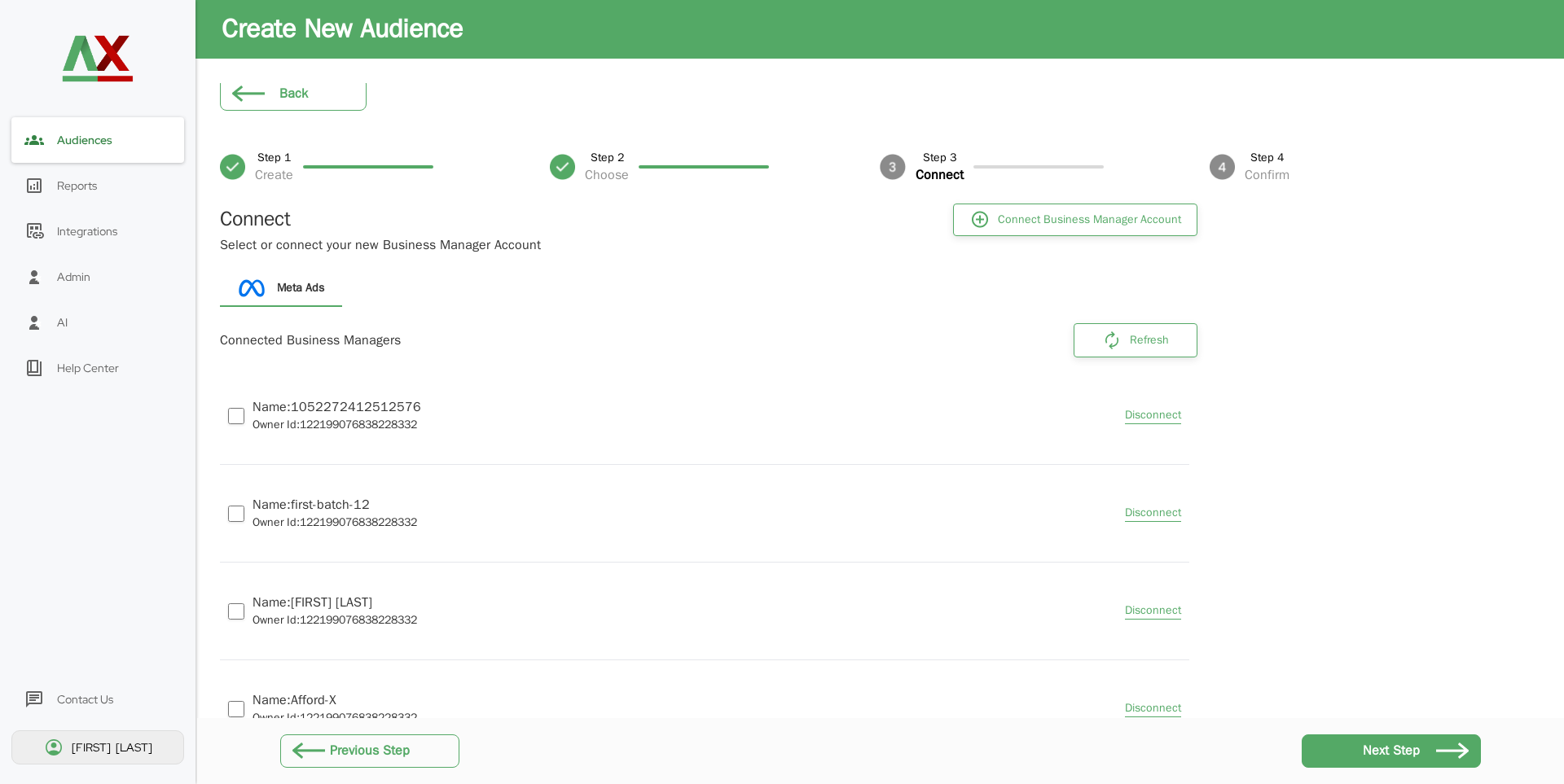 scroll, scrollTop: 0, scrollLeft: 0, axis: both 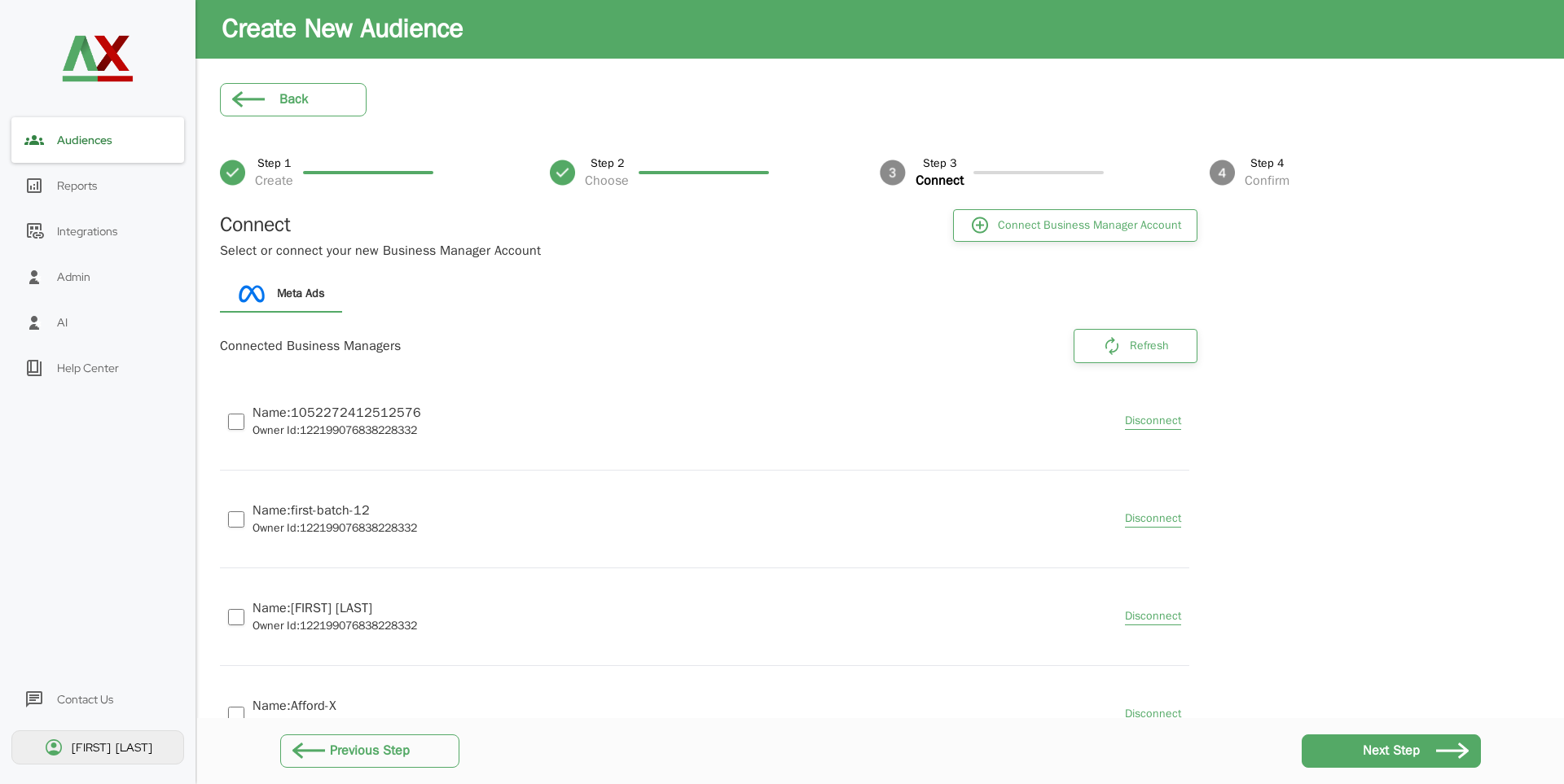 click on "Disconnect" at bounding box center (1153, 421) 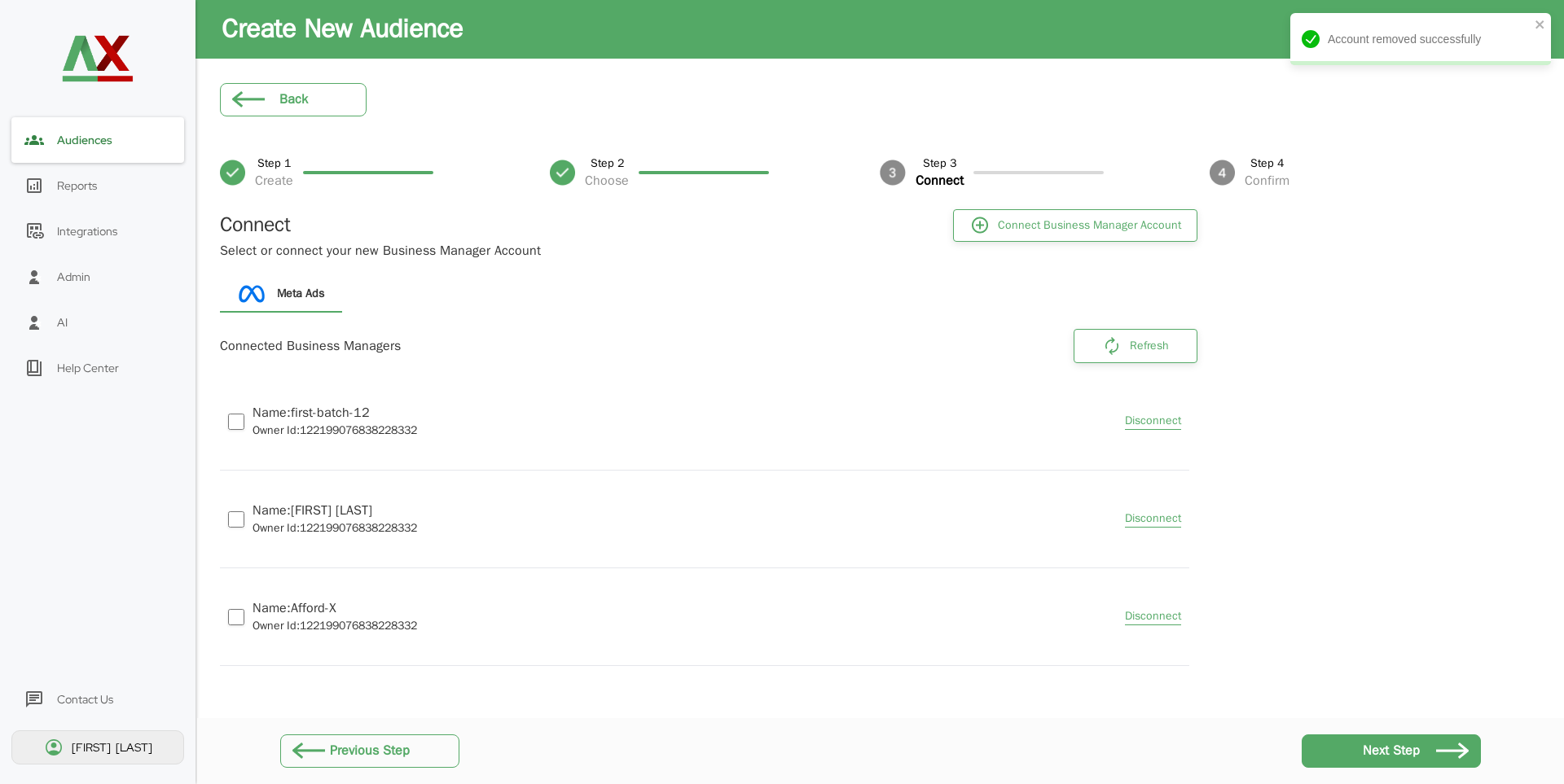 click on "Disconnect" at bounding box center (1153, 421) 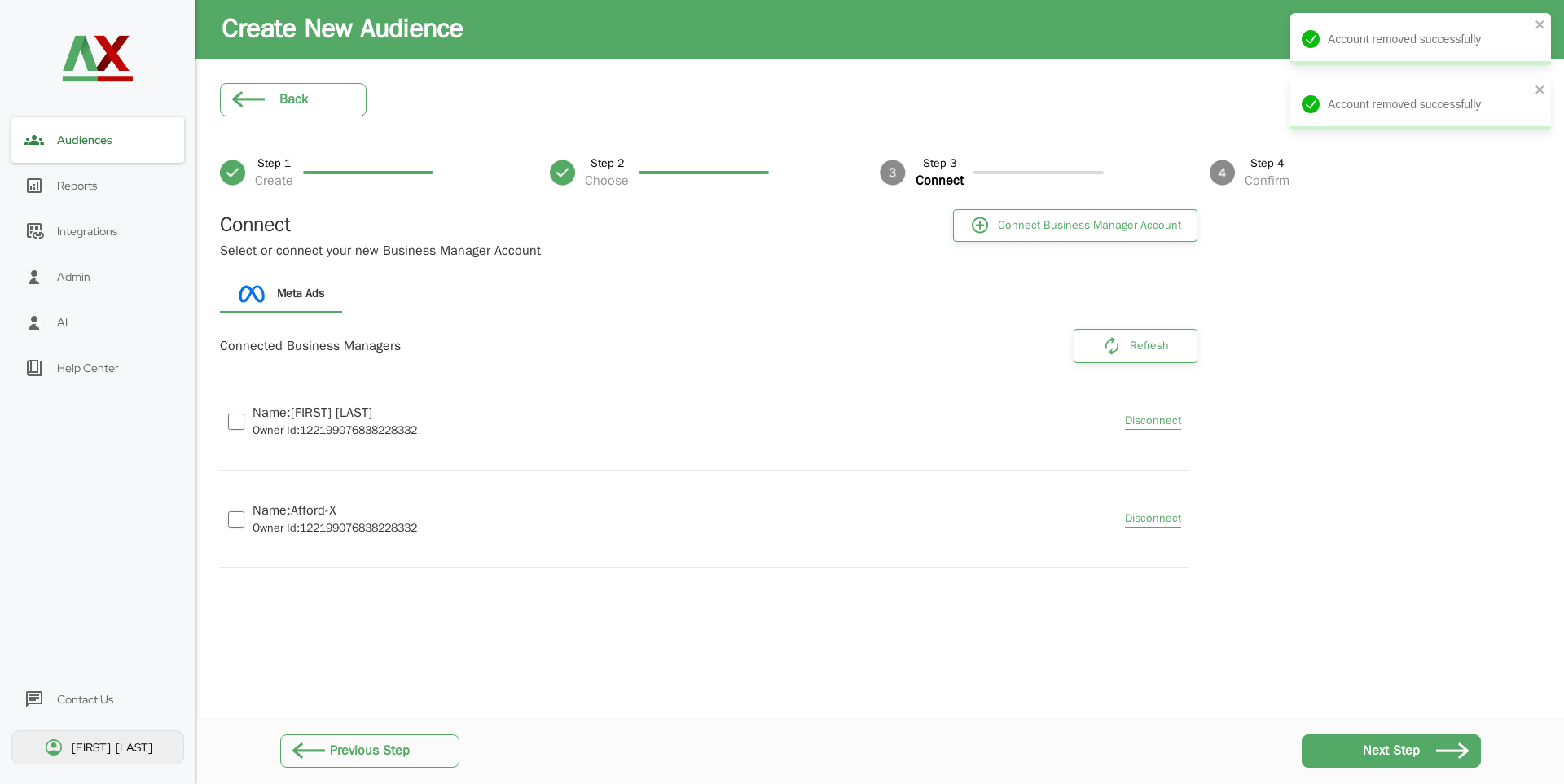 click on "Disconnect" at bounding box center (1153, 421) 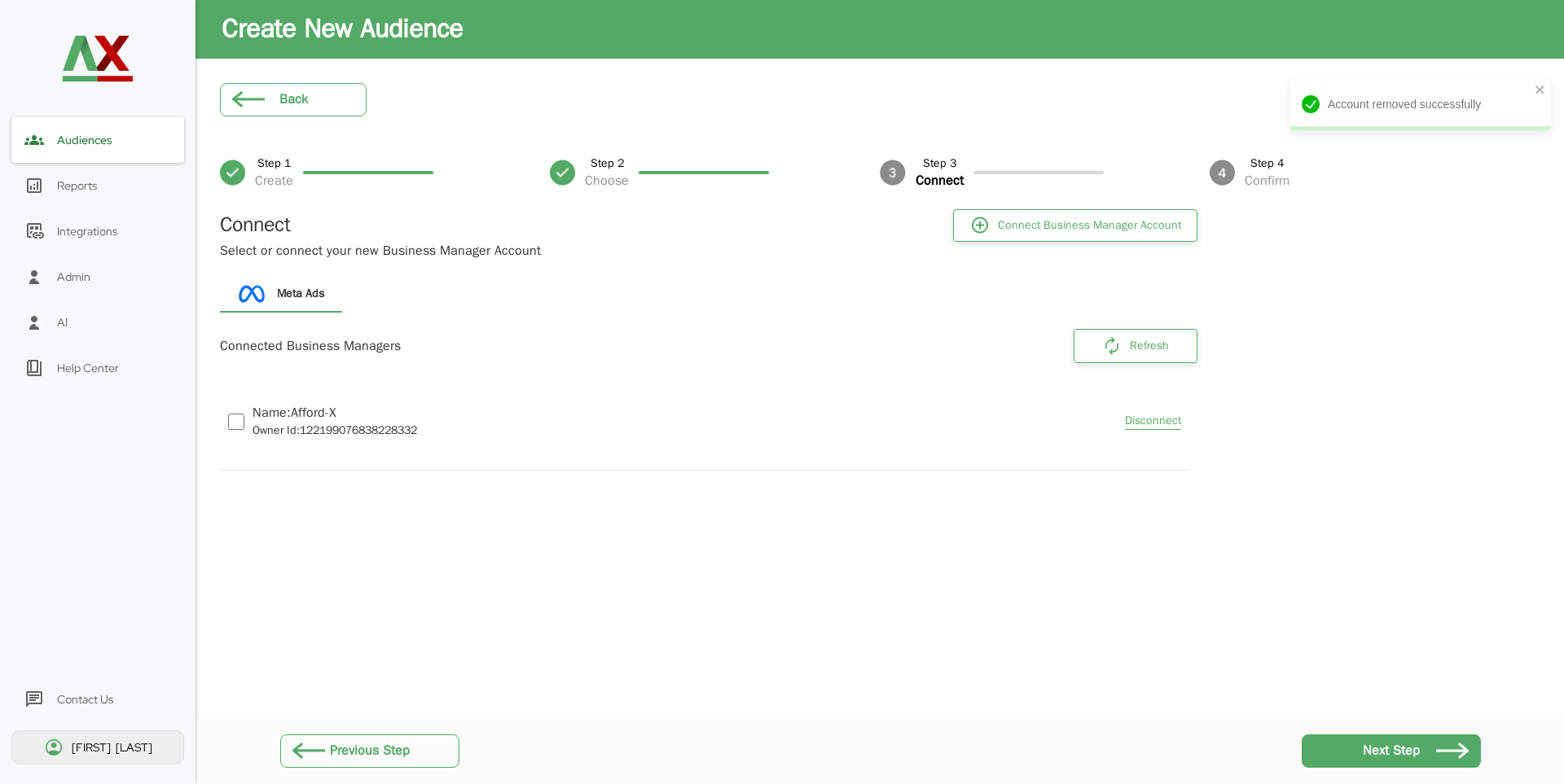 click on "Refresh" at bounding box center [1136, 346] 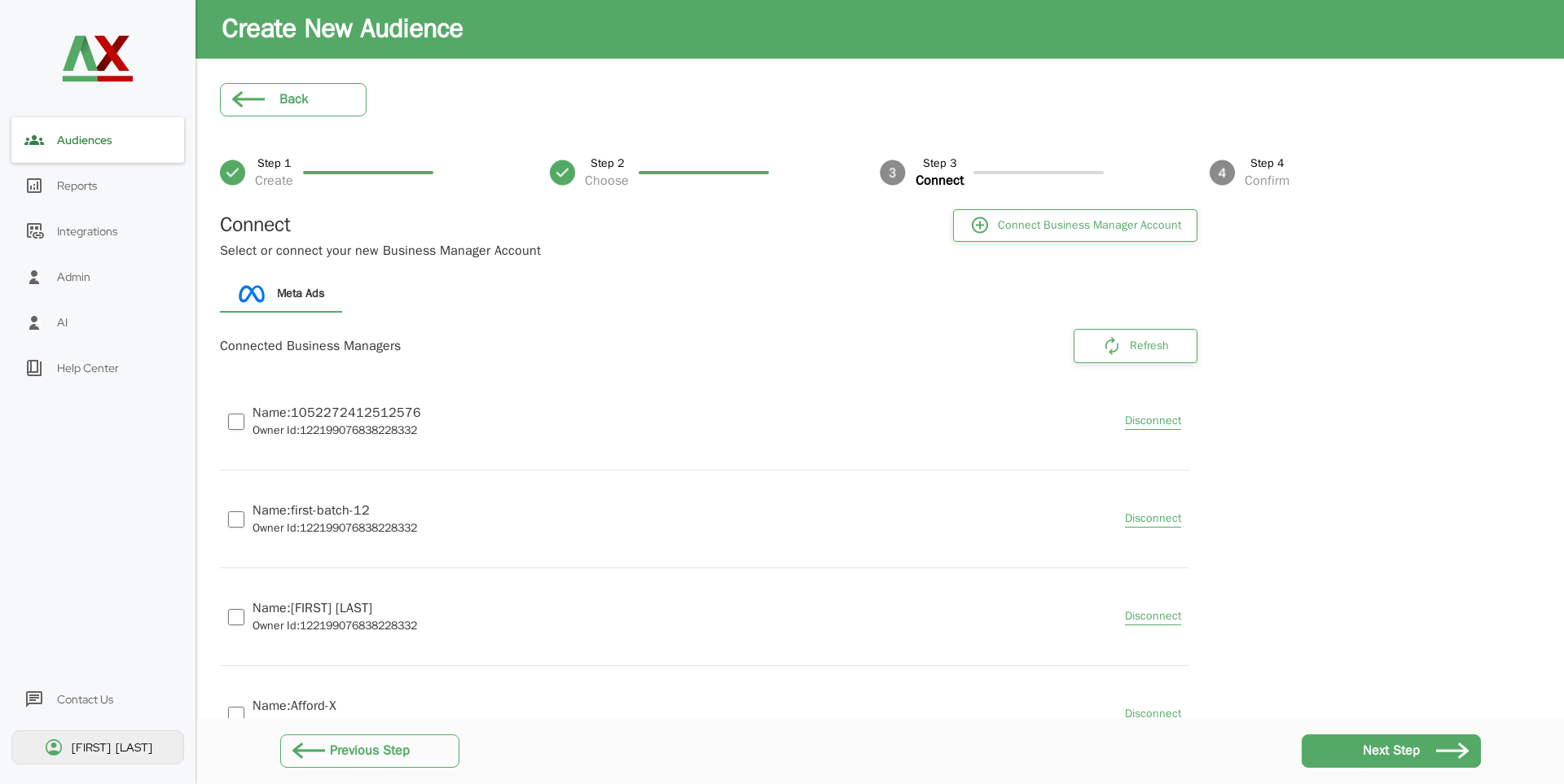 scroll, scrollTop: 69, scrollLeft: 0, axis: vertical 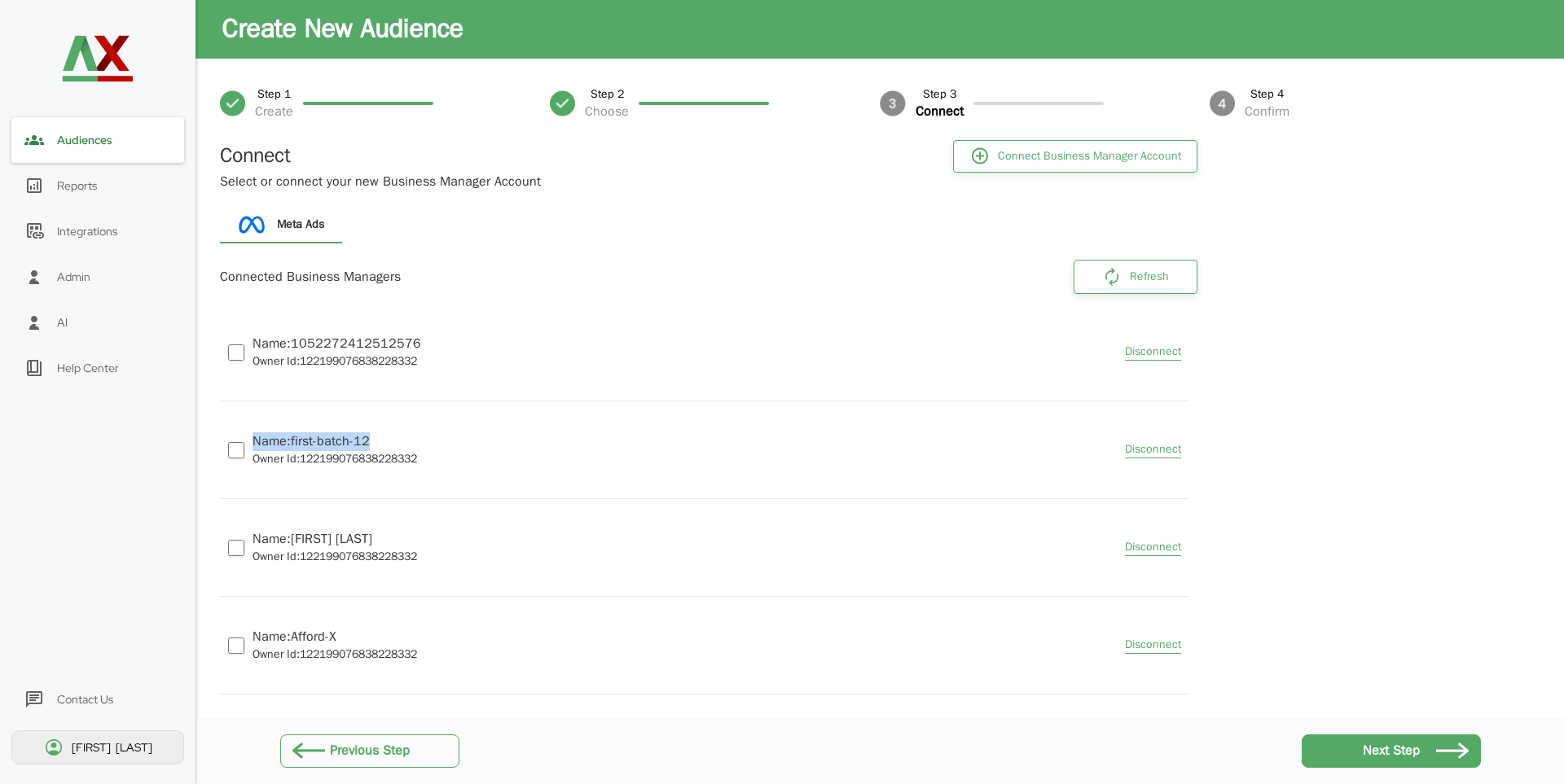 drag, startPoint x: 254, startPoint y: 442, endPoint x: 412, endPoint y: 442, distance: 158 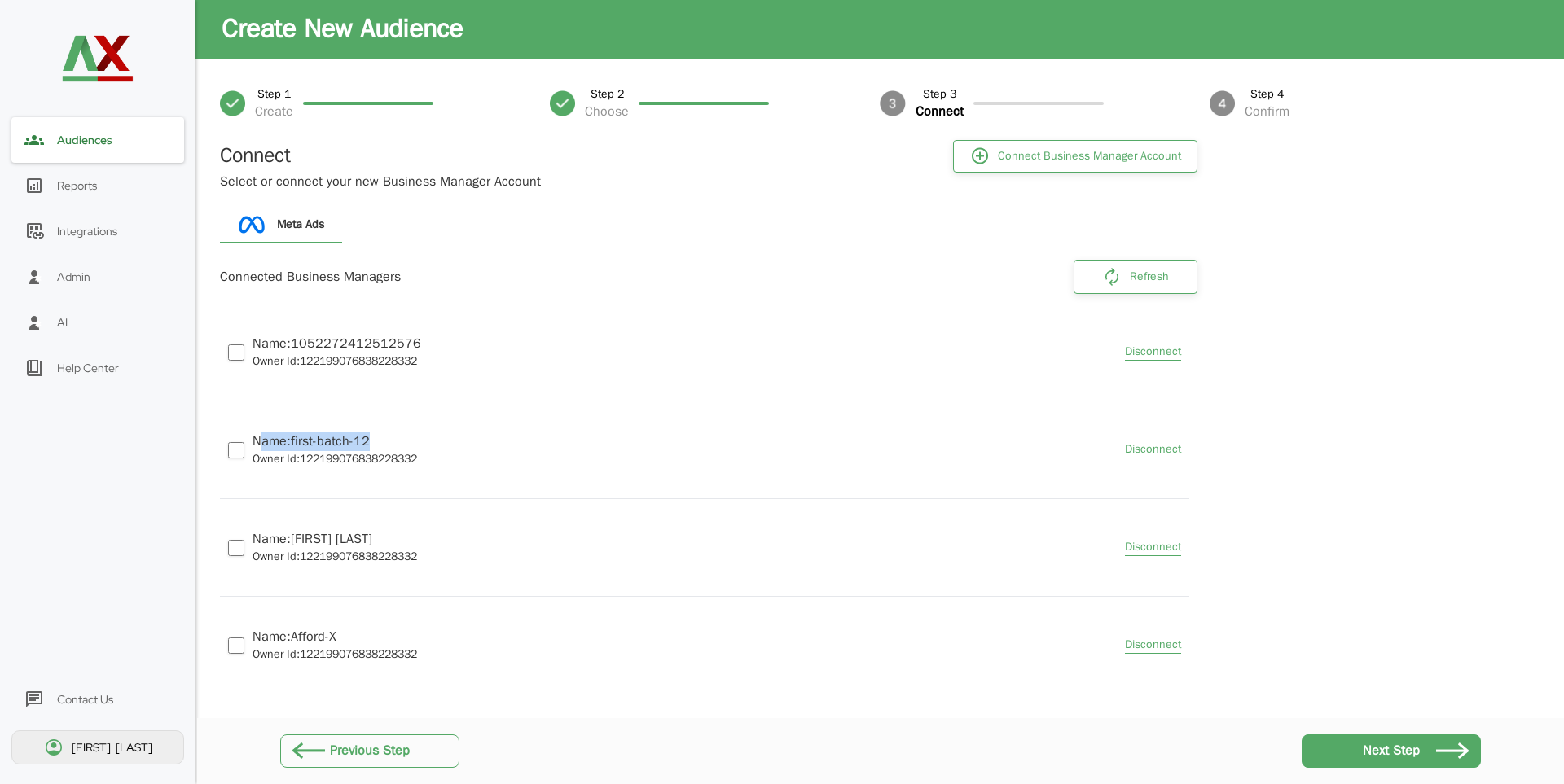 drag, startPoint x: 425, startPoint y: 450, endPoint x: 261, endPoint y: 436, distance: 164.59648 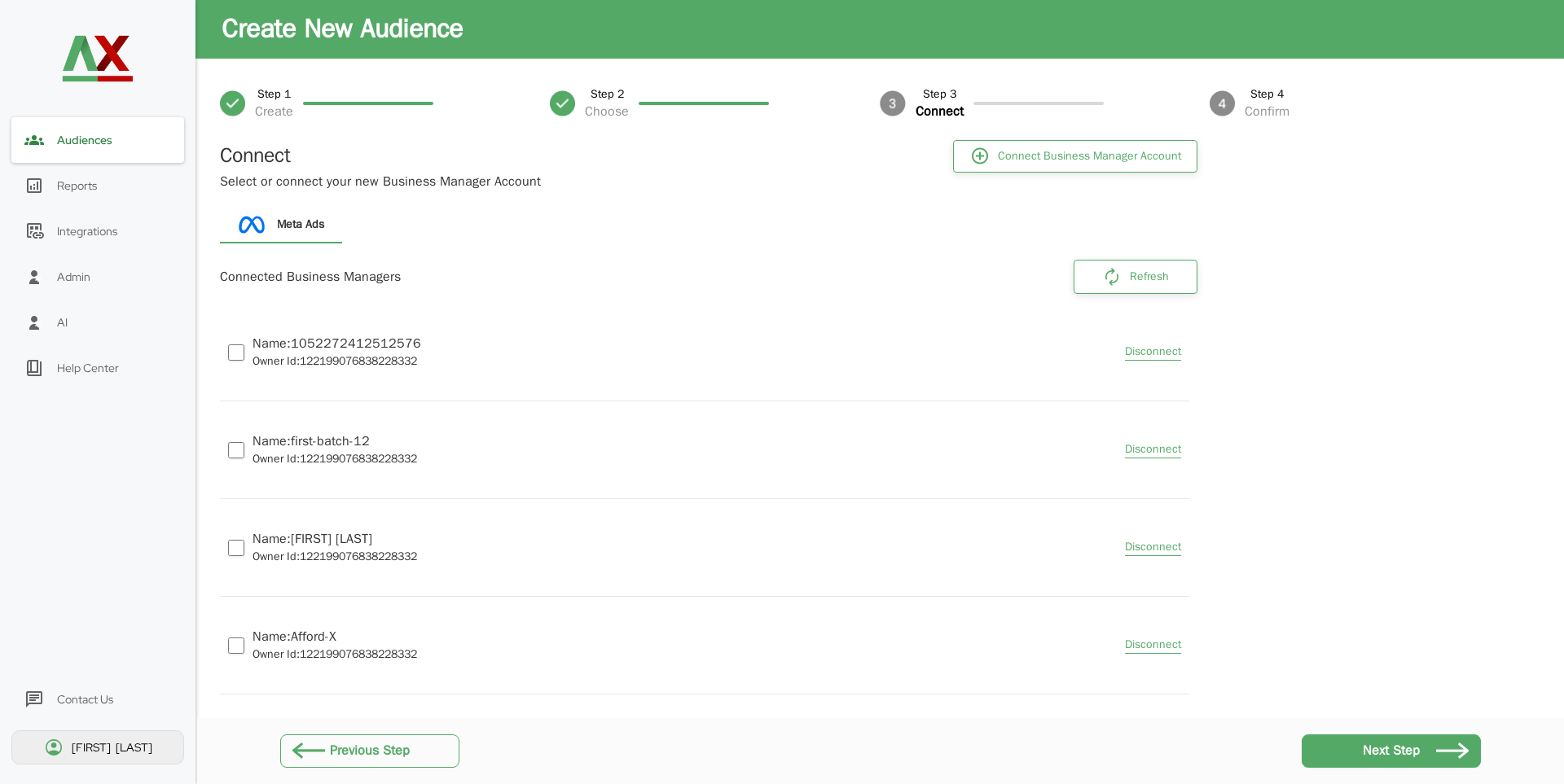 click on "Name:  [ID]" at bounding box center [335, 441] 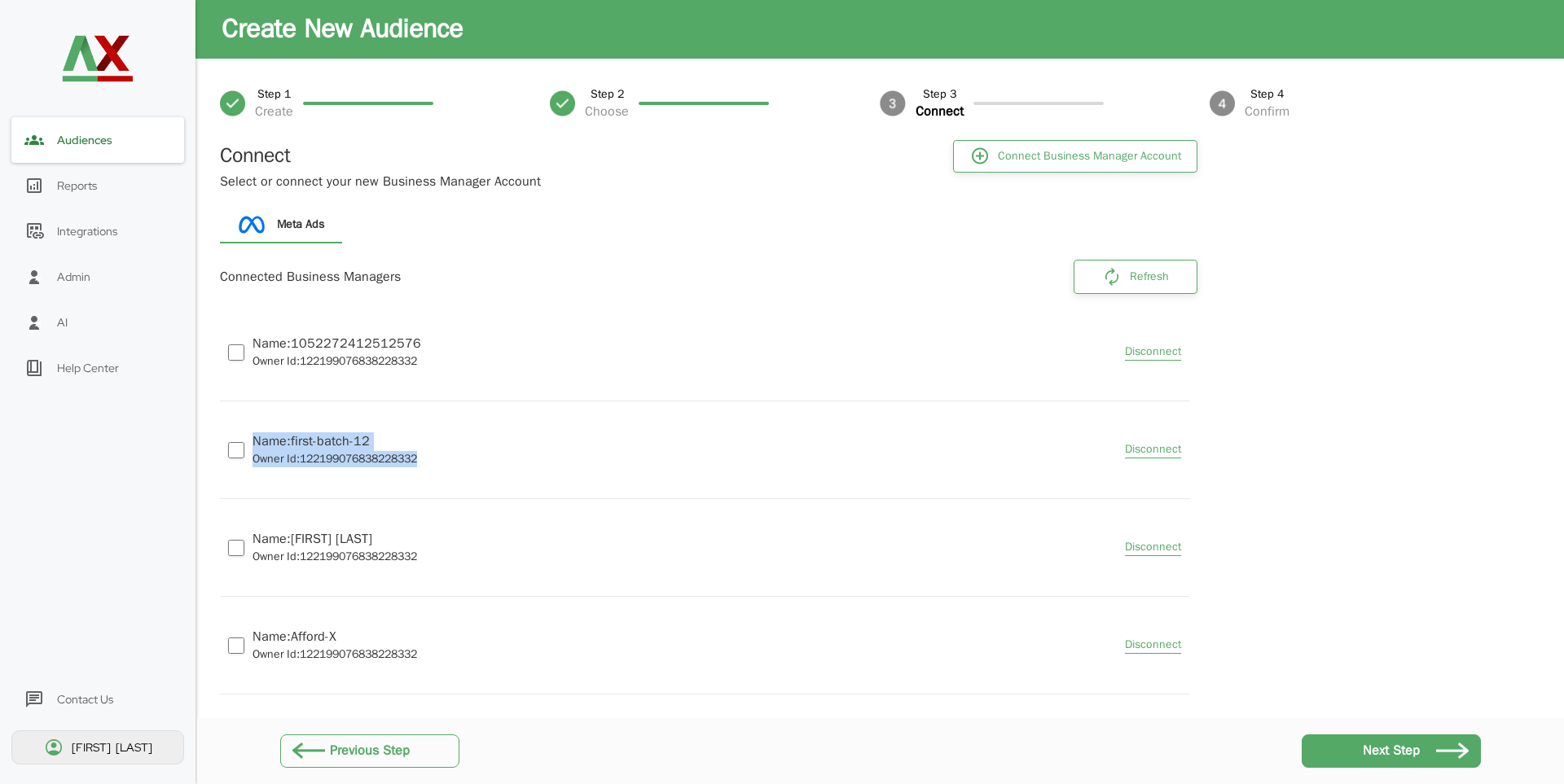 drag, startPoint x: 440, startPoint y: 461, endPoint x: 249, endPoint y: 439, distance: 192.26284 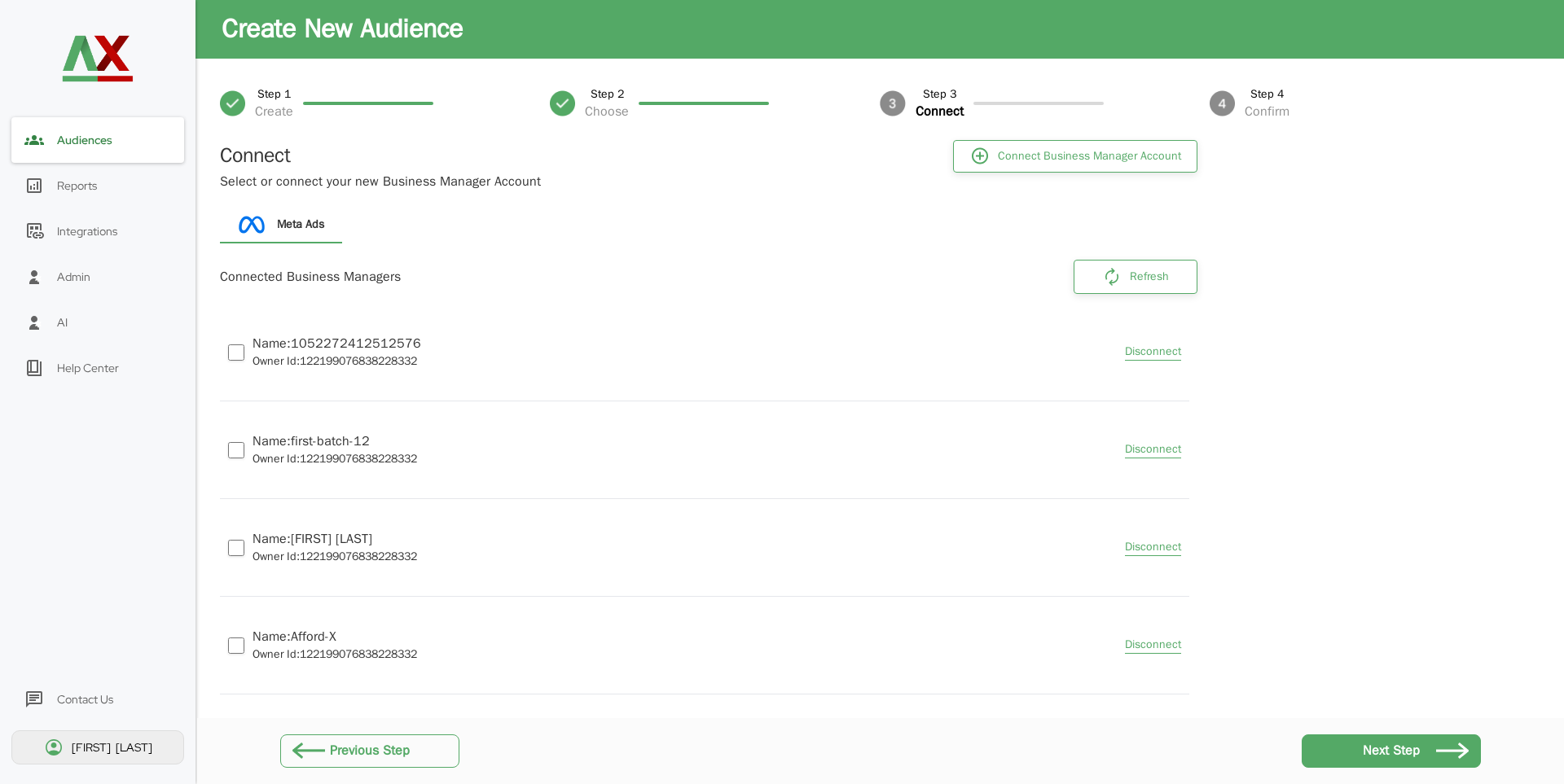 click on "Name:  first-batch-12 Owner Id:  [ID]" at bounding box center [323, 449] 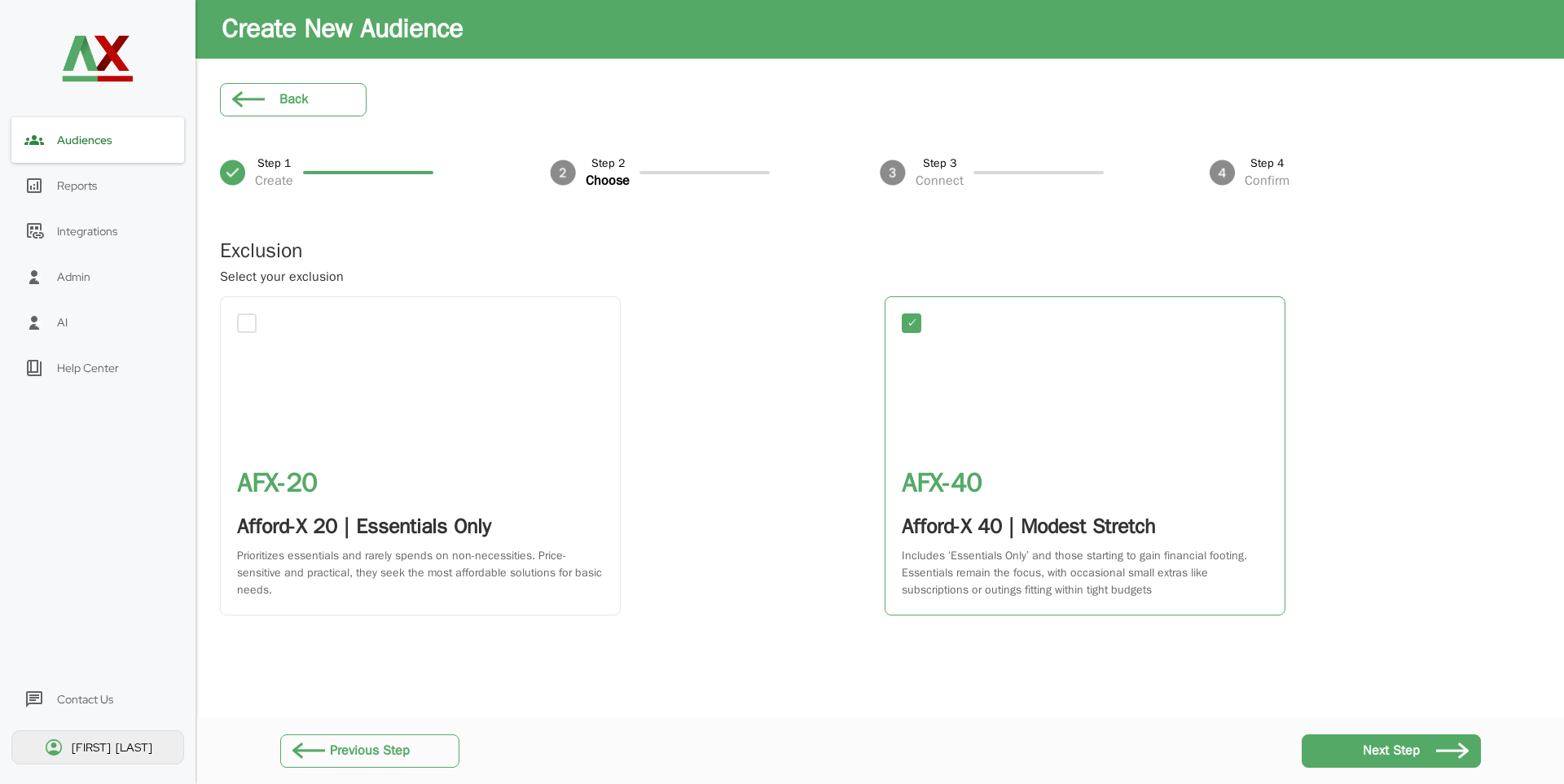 scroll, scrollTop: 0, scrollLeft: 0, axis: both 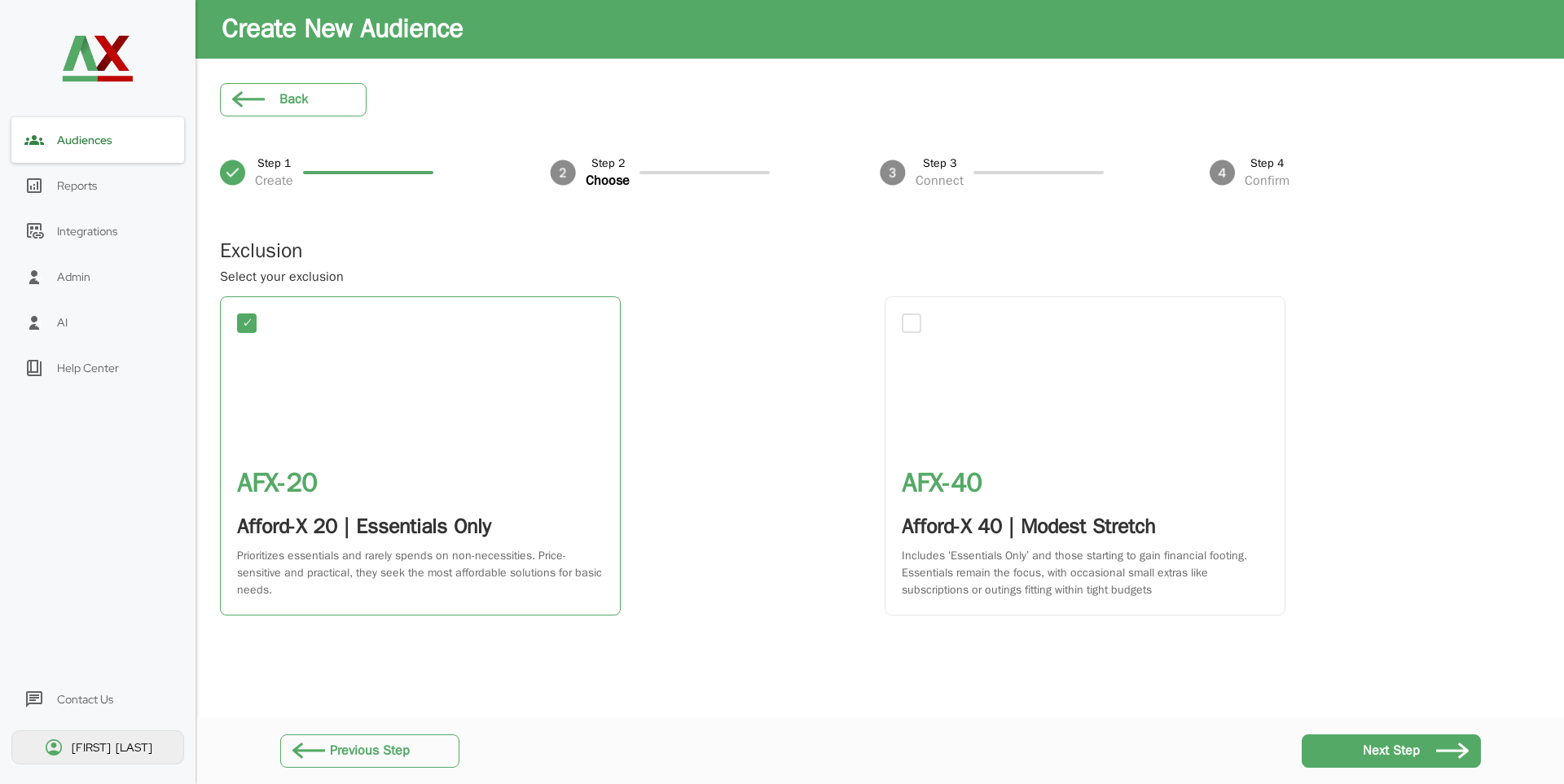 click on "AFX- 40" at bounding box center [1085, 484] 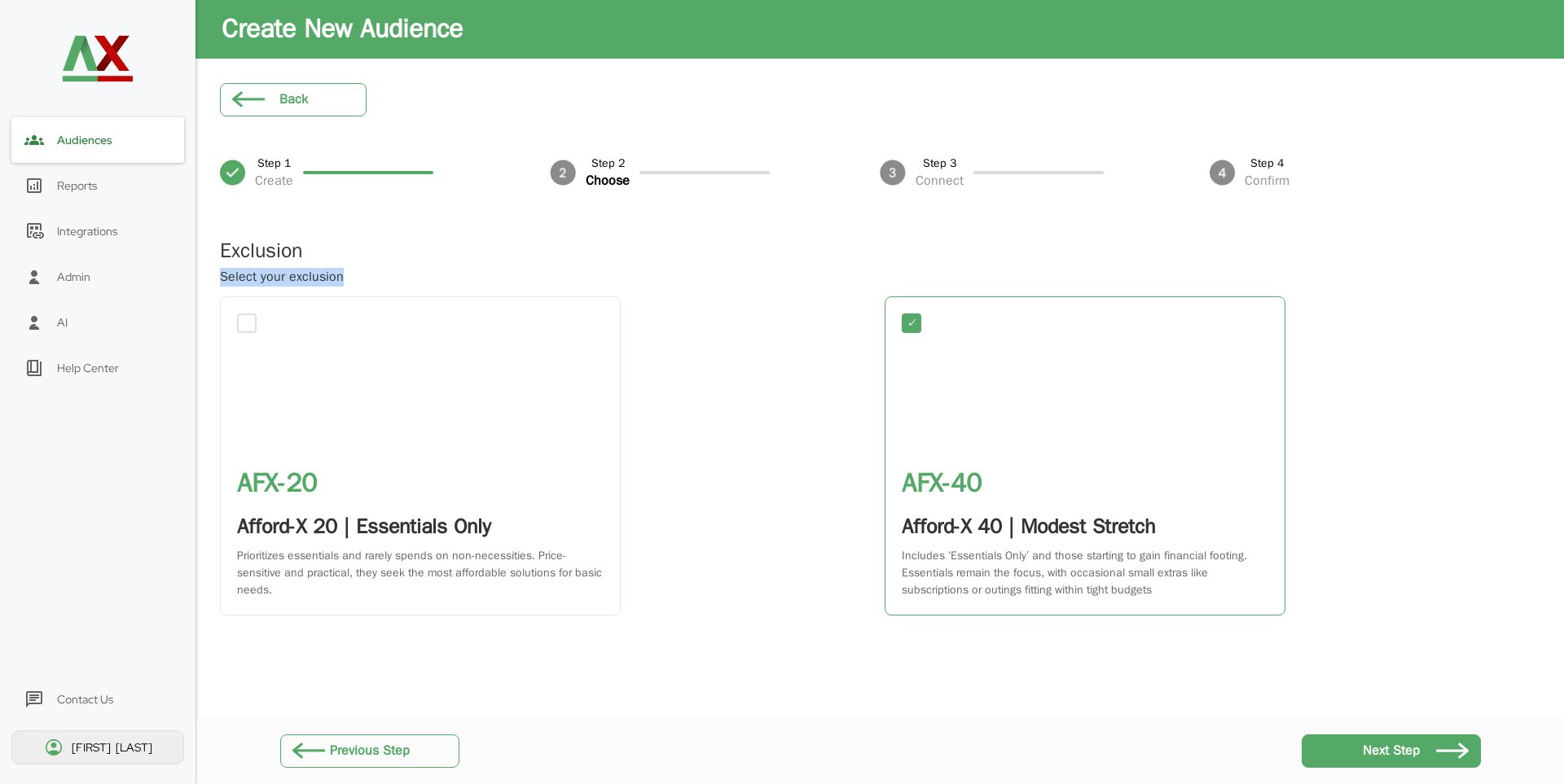 drag, startPoint x: 218, startPoint y: 269, endPoint x: 355, endPoint y: 276, distance: 137.17872 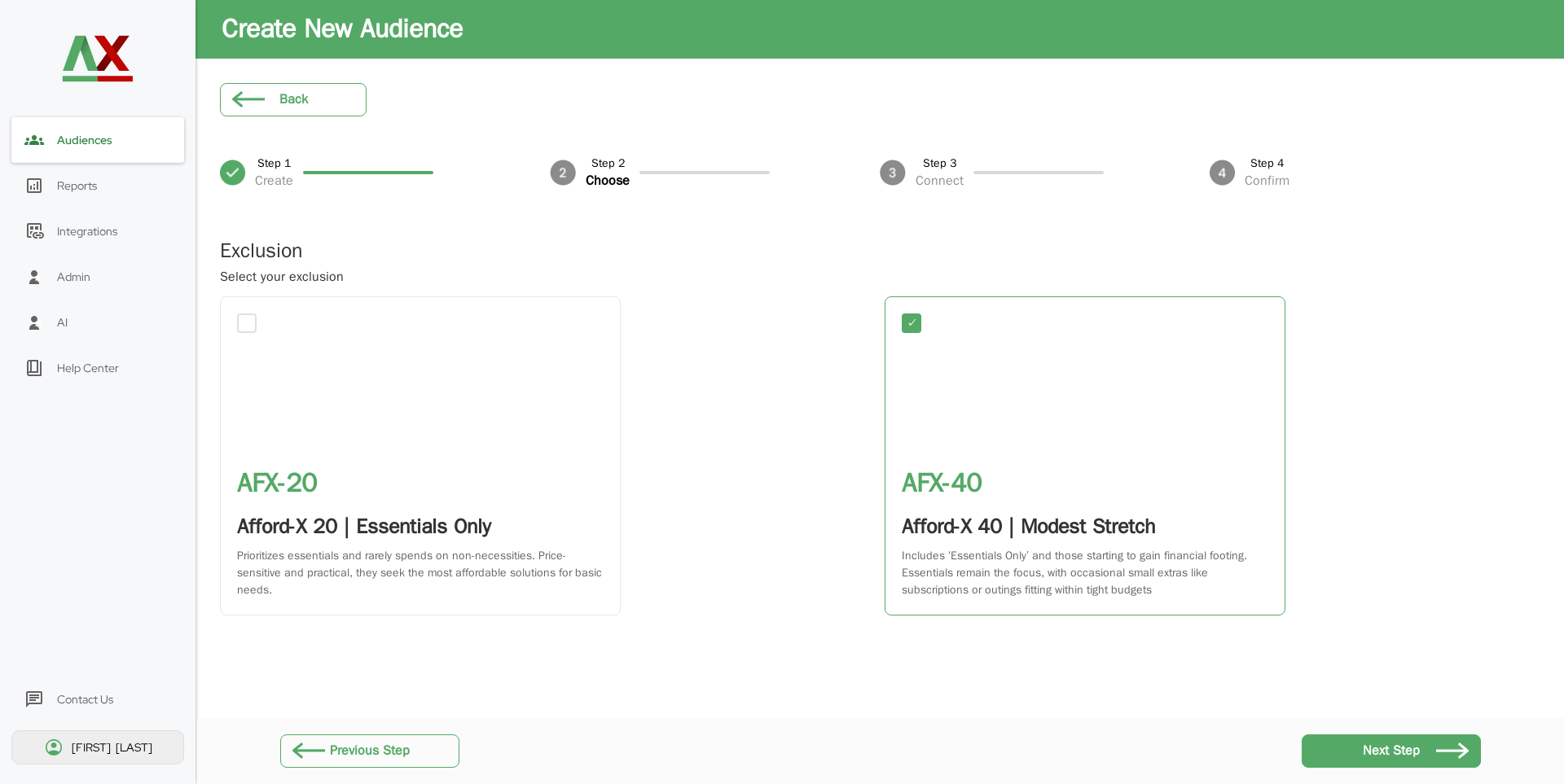 click on "AFX- 20 Afford-X 20 | Essentials Only Prioritizes essentials and rarely spends on non-necessities. Price-sensitive and practical, they seek the most affordable solutions for basic needs. ✓ AFX- 40 Afford-X 40 | Modest Stretch Includes ‘Essentials Only’ and those starting to gain financial footing. Essentials remain the focus, with occasional small extras like subscriptions or outings fitting within tight budgets" at bounding box center [880, 456] 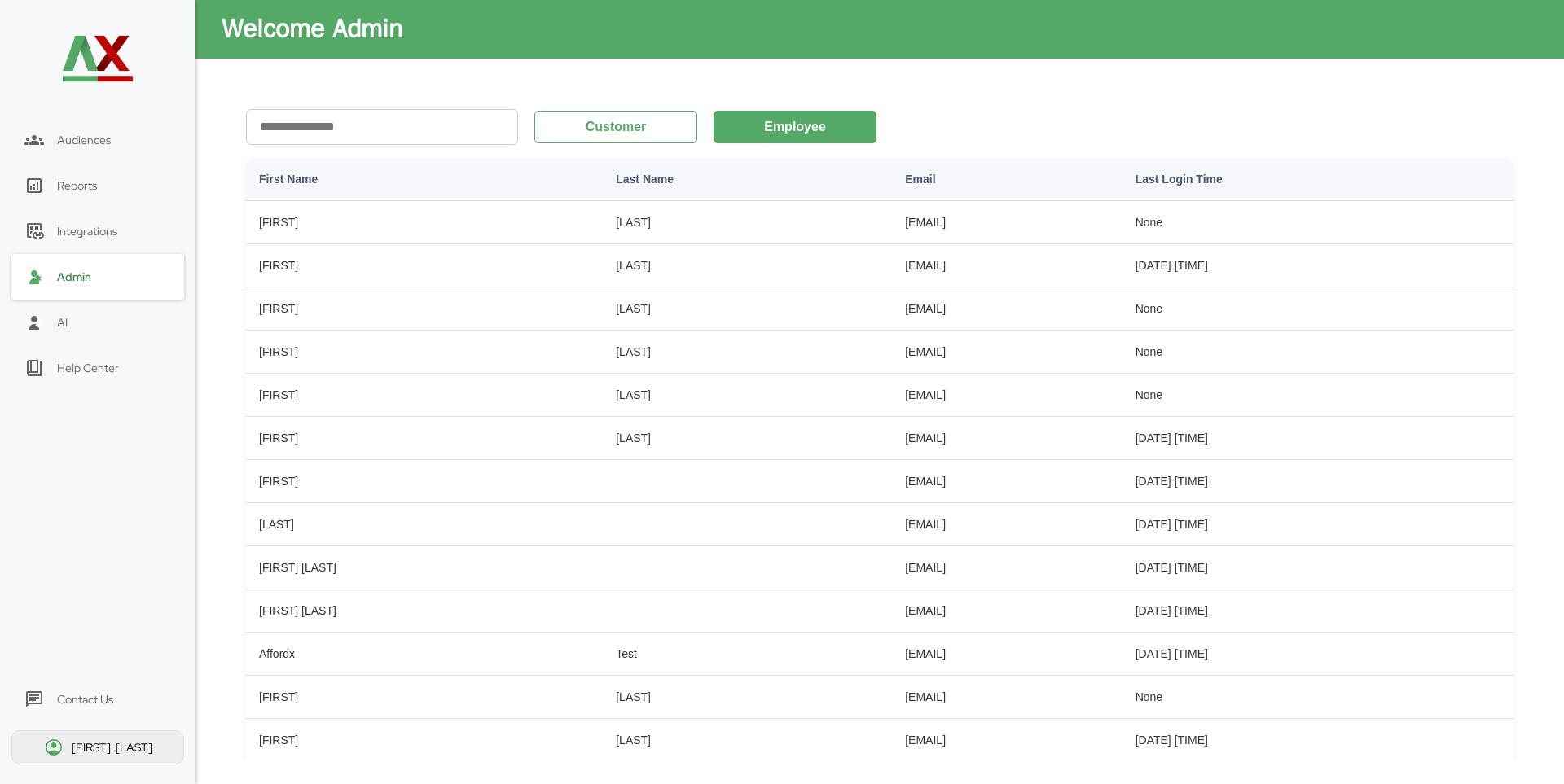click on "Integrations" at bounding box center [98, 231] 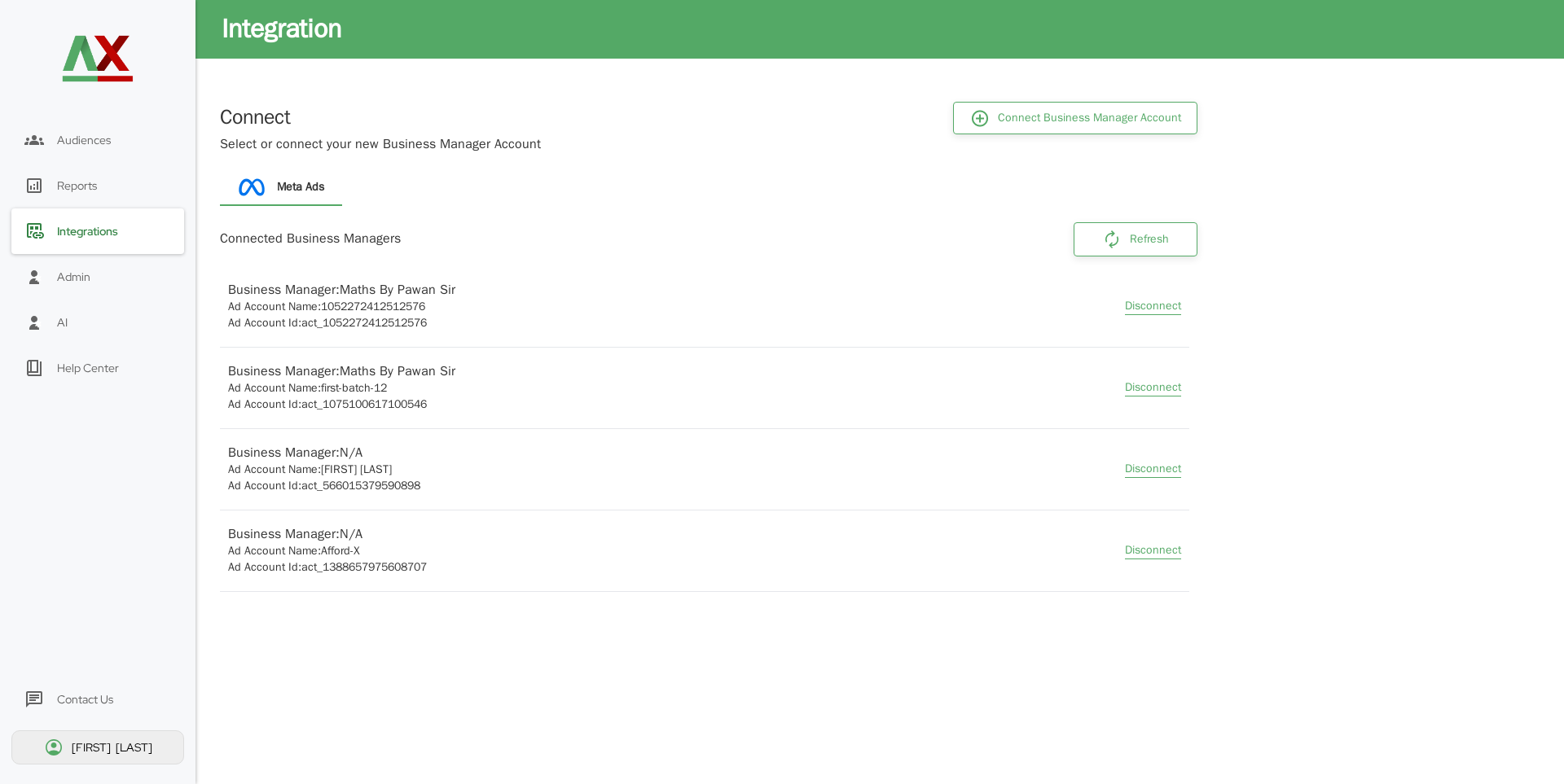 click on "Admin" at bounding box center [98, 277] 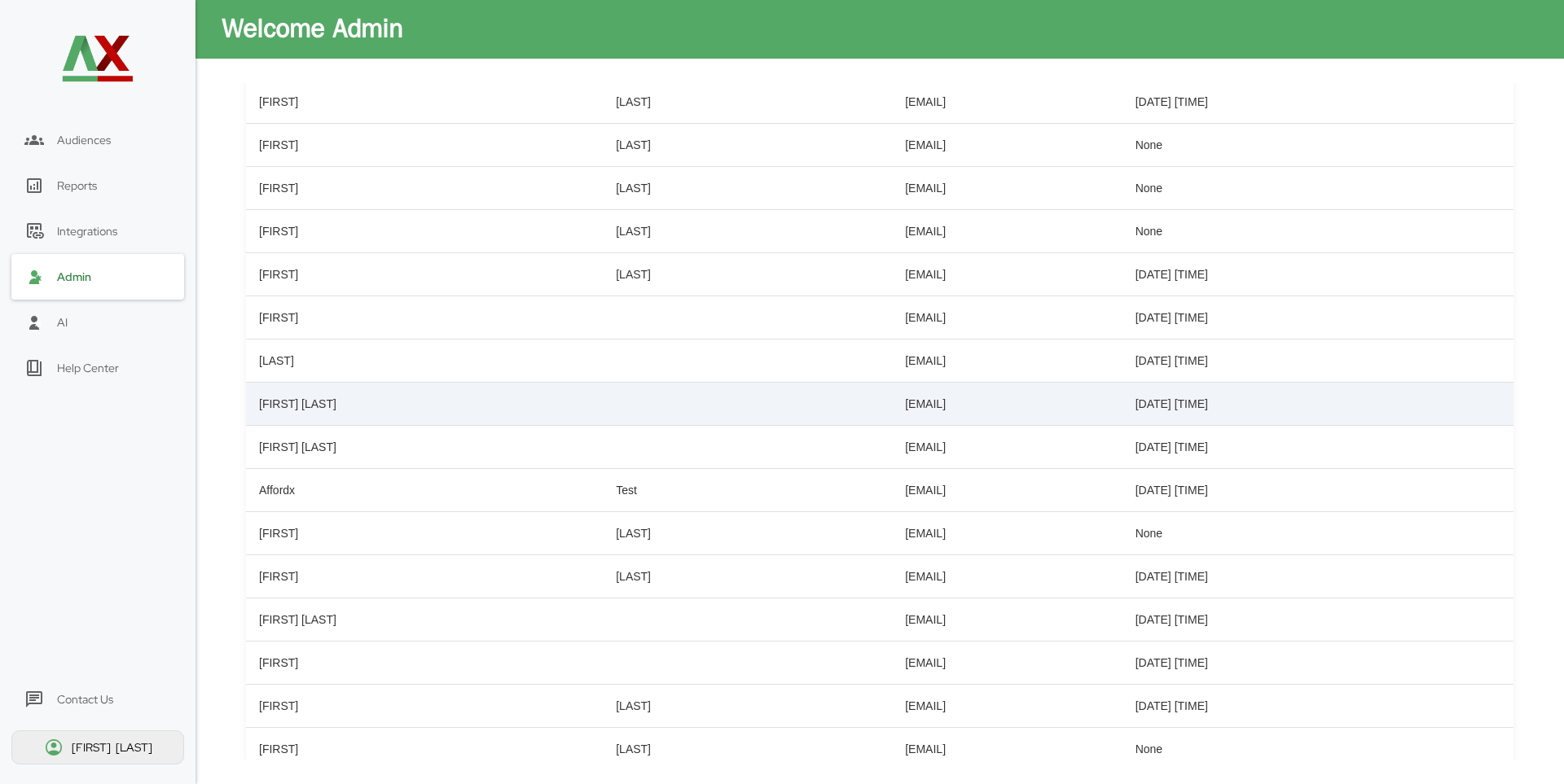 scroll, scrollTop: 0, scrollLeft: 0, axis: both 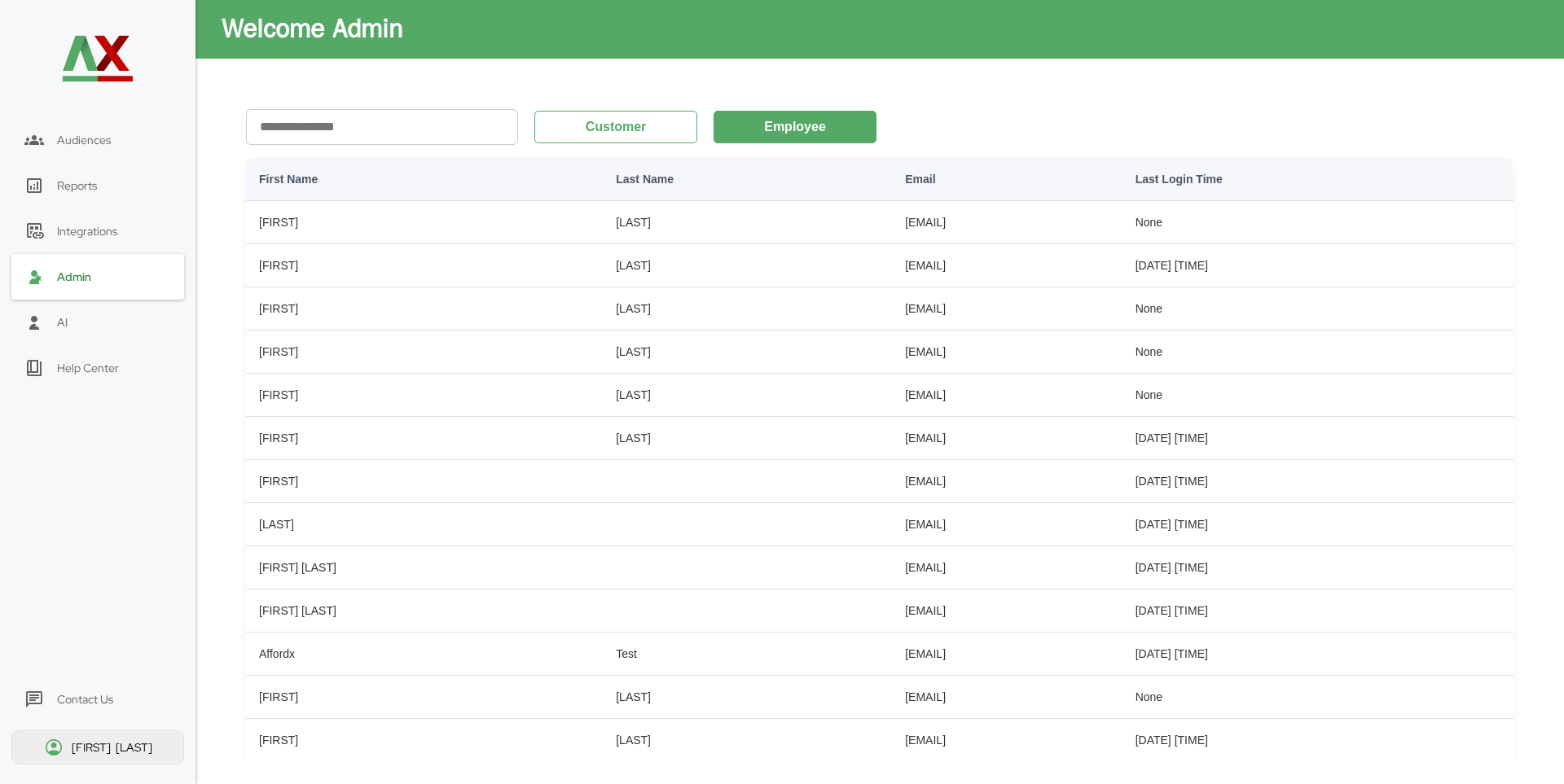 click on "Customer" at bounding box center [616, 127] 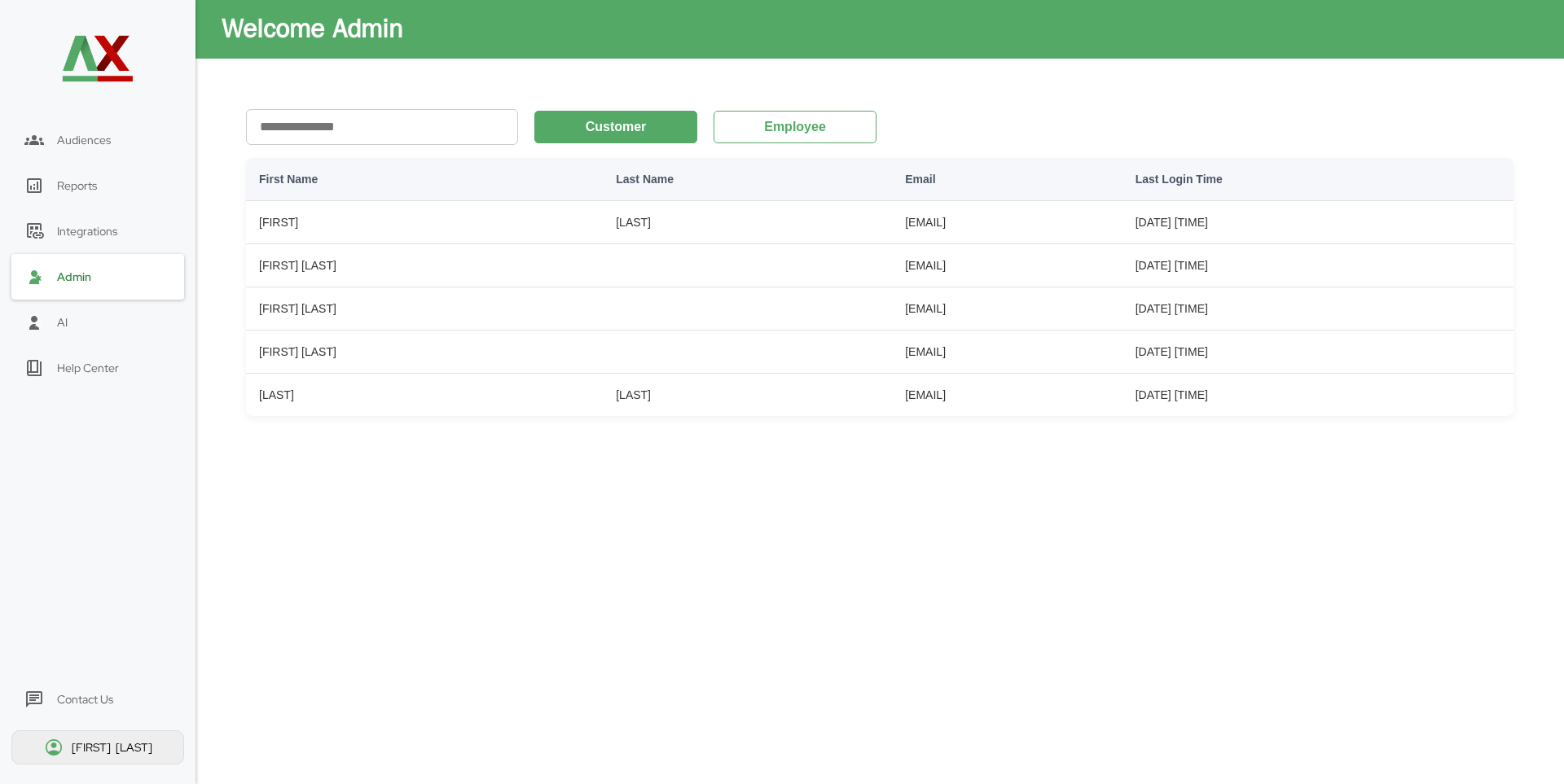 click on "Employee" at bounding box center [795, 127] 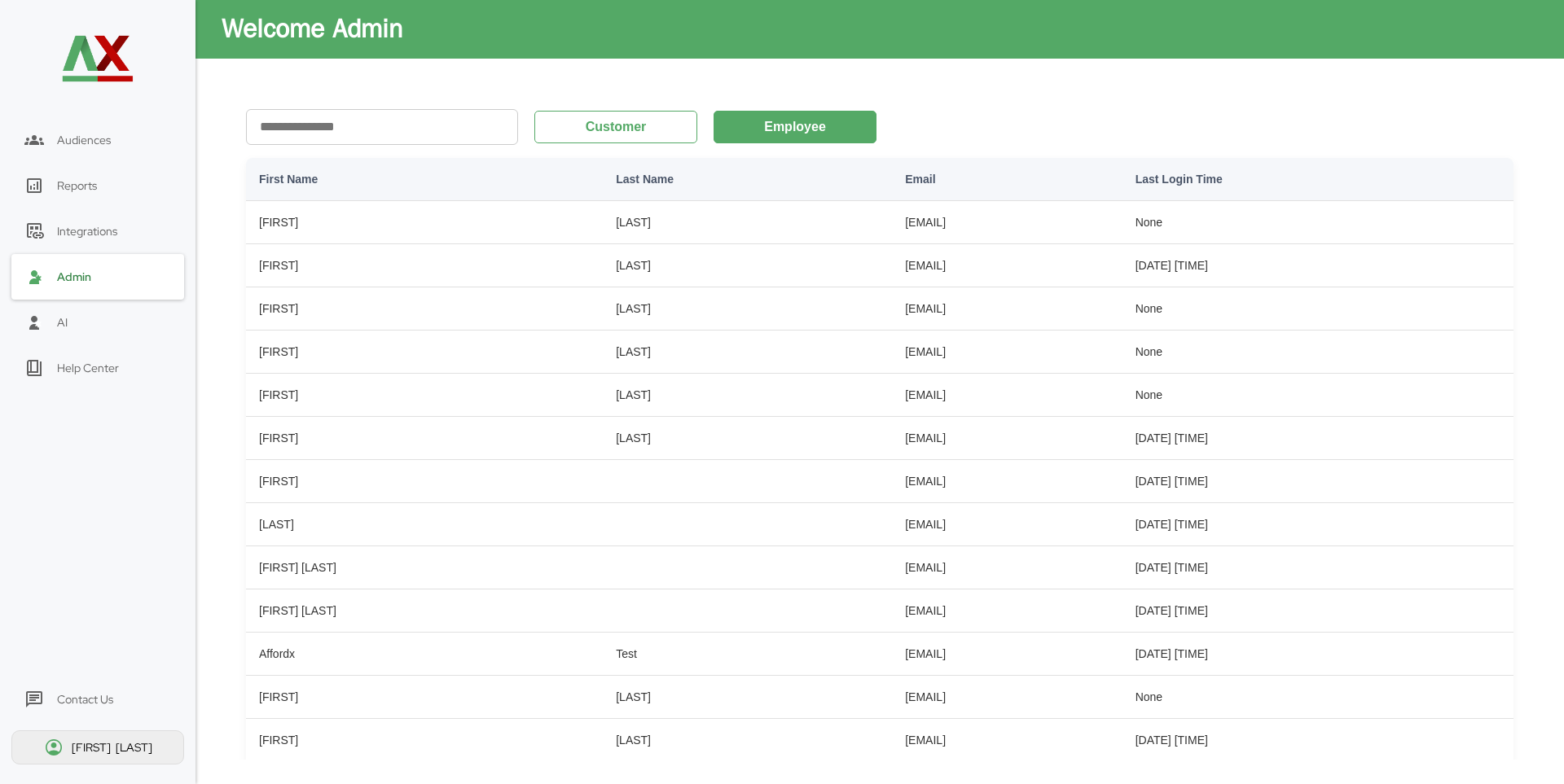 click on "Customer" at bounding box center (616, 127) 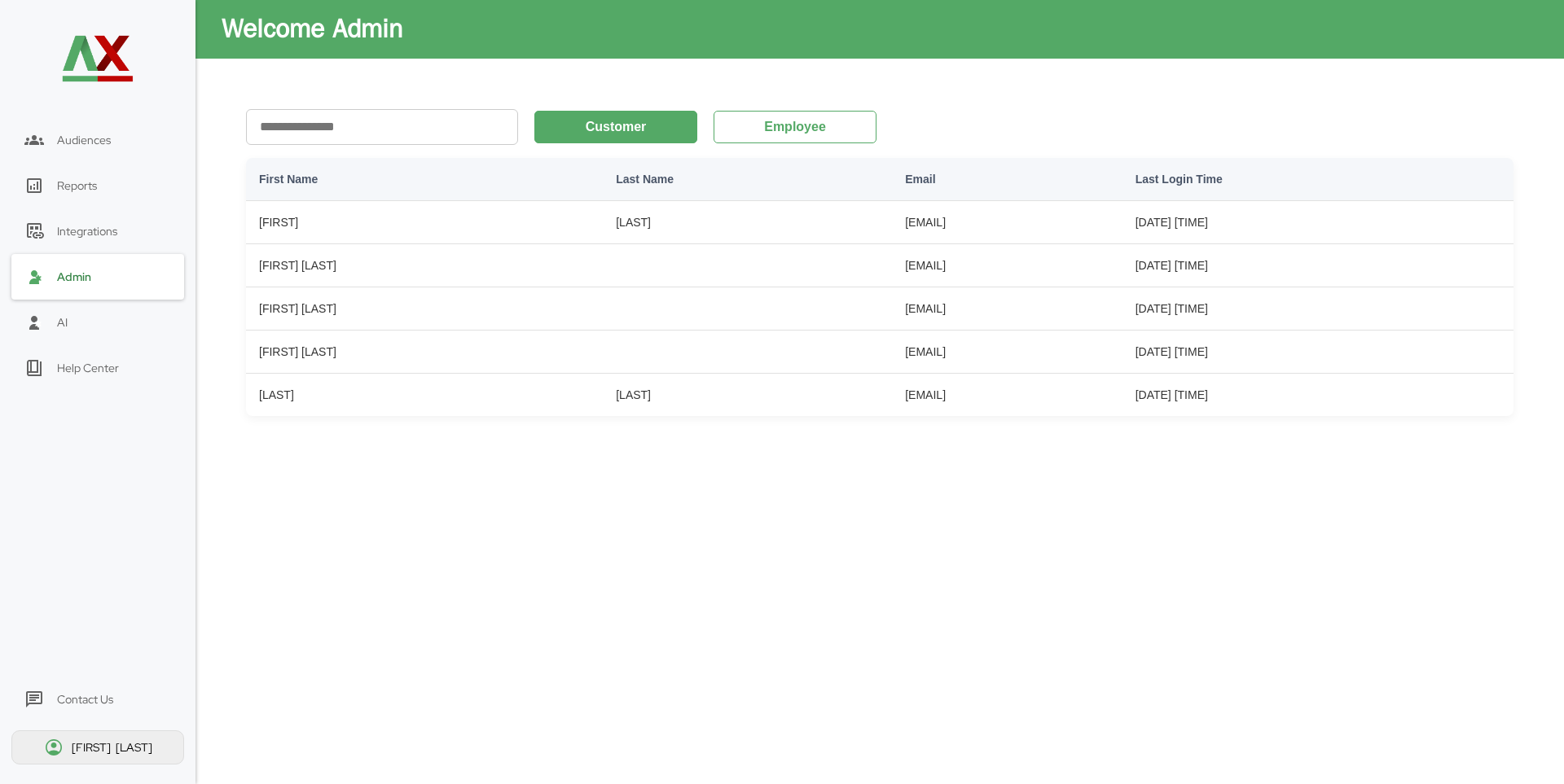 click on "Employee" at bounding box center (795, 127) 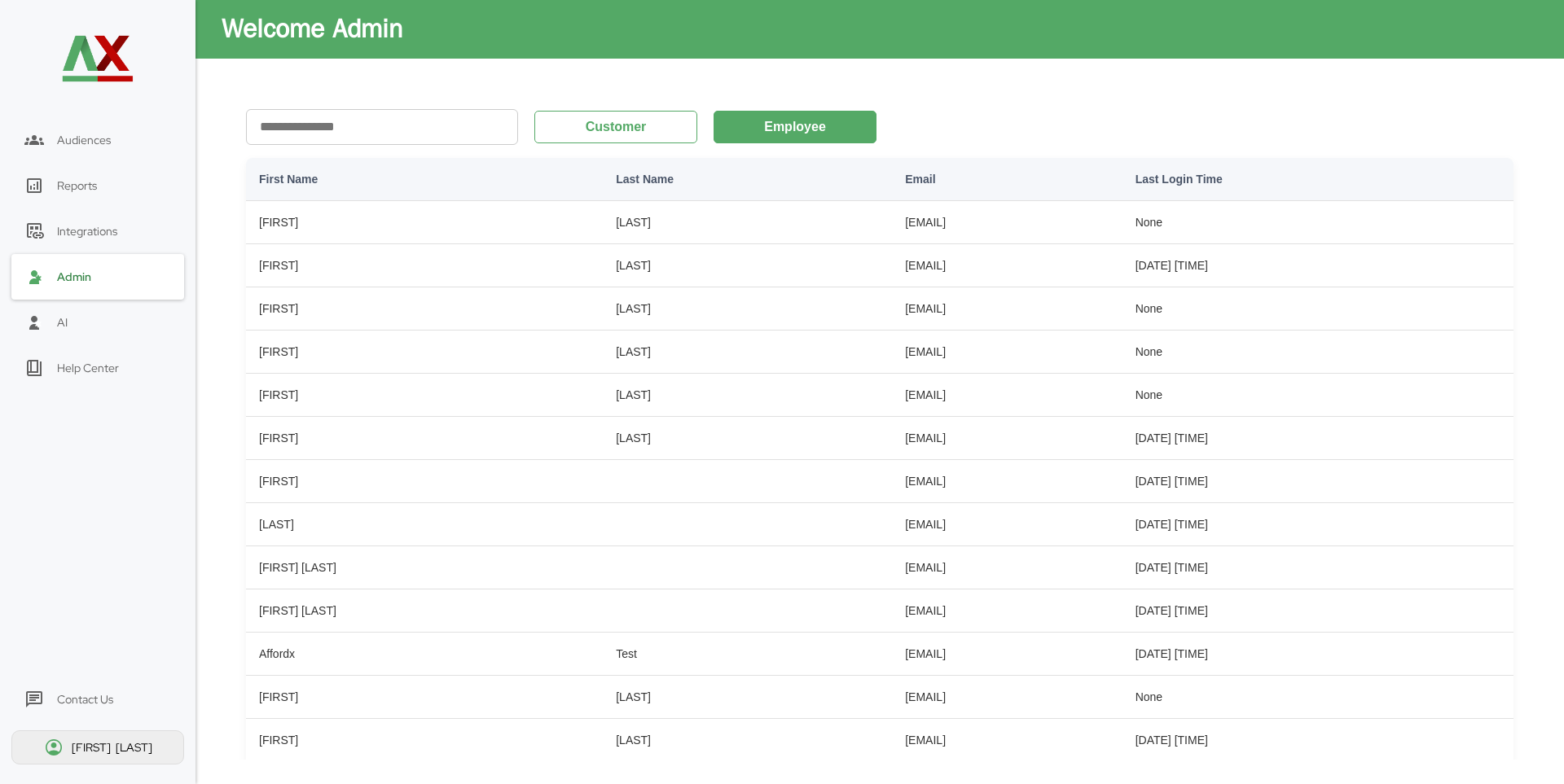 click on "AI" at bounding box center [98, 322] 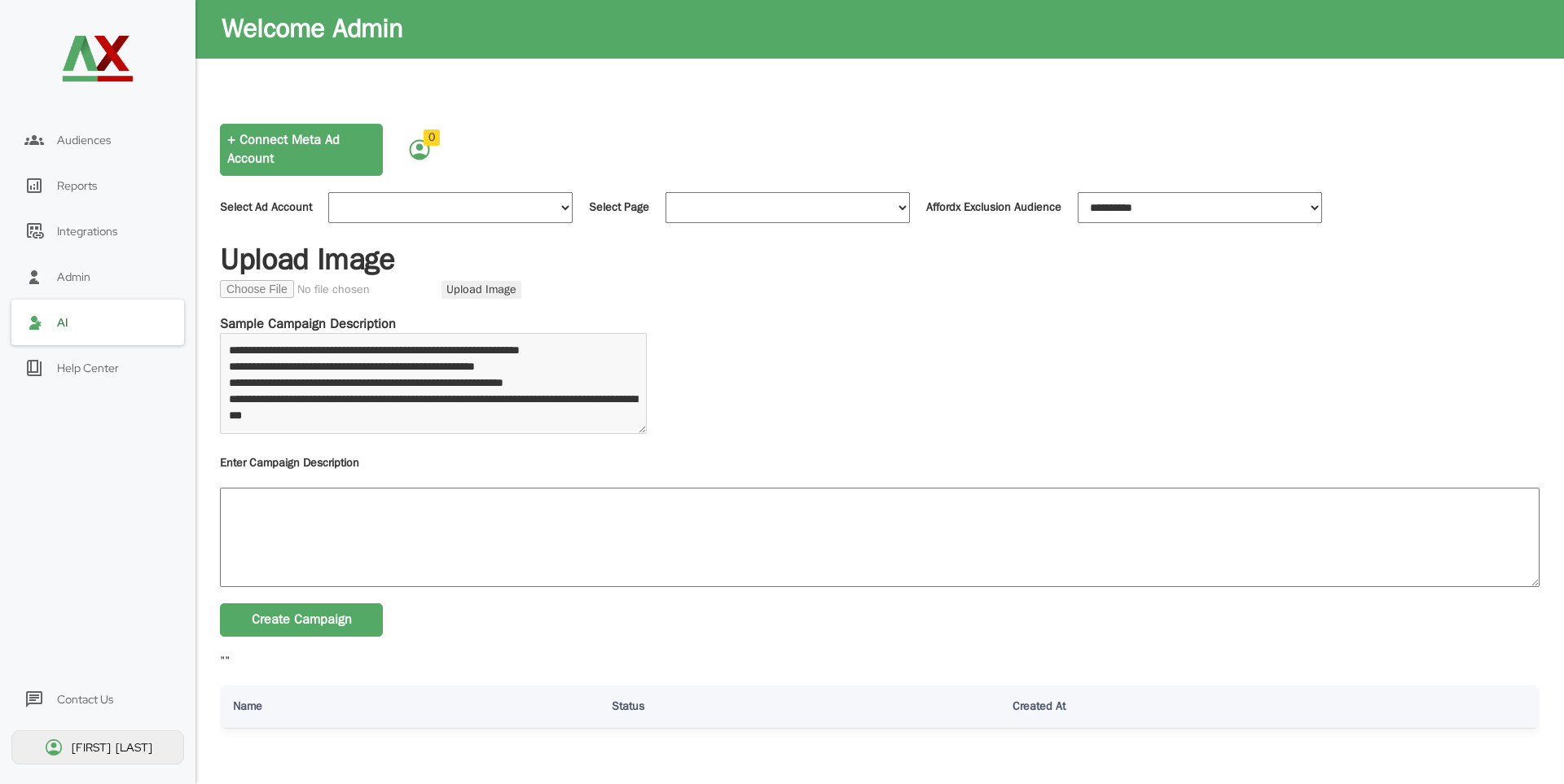 click on "Admin" at bounding box center (98, 277) 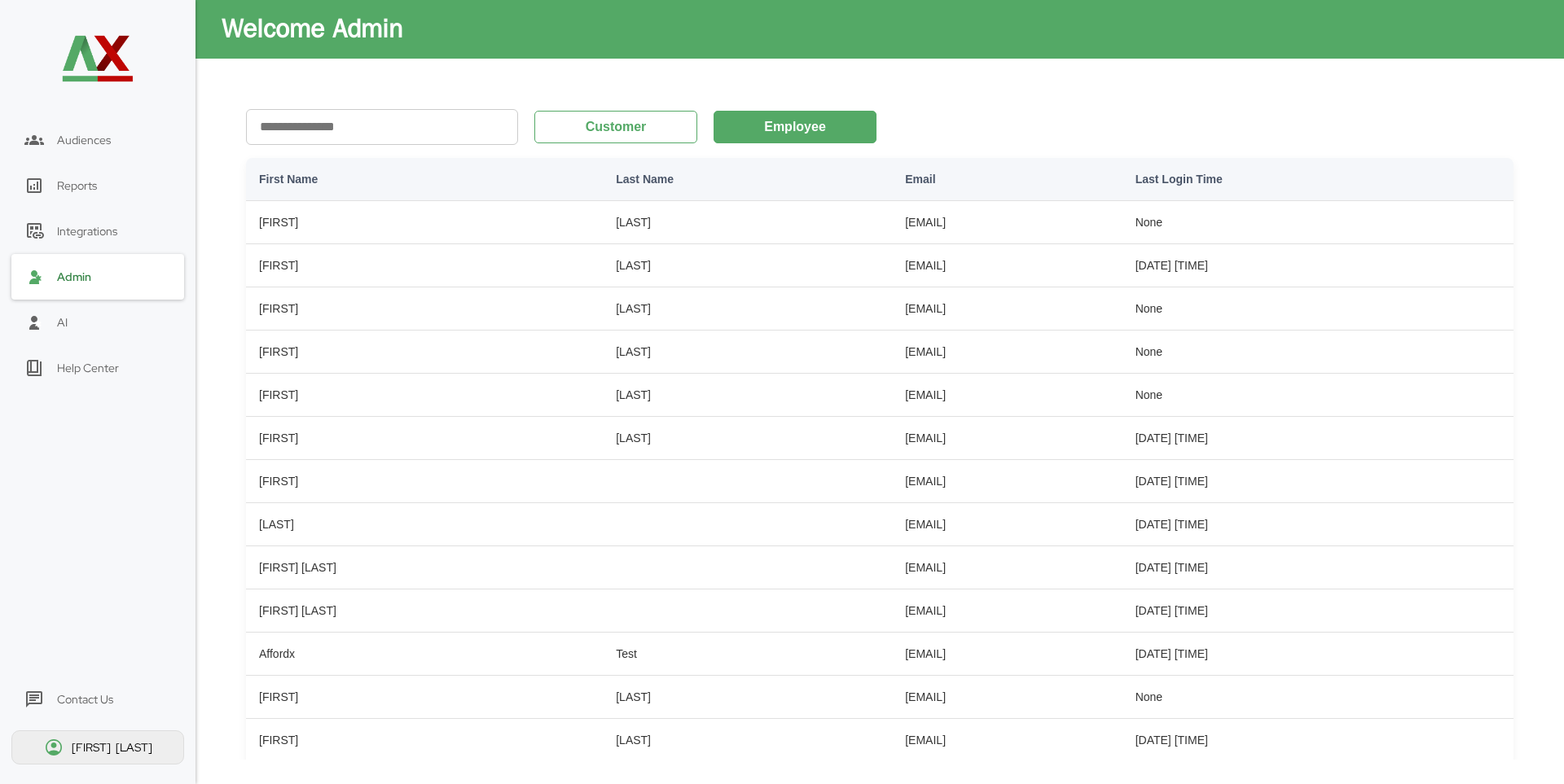 click on "Integrations" at bounding box center (98, 231) 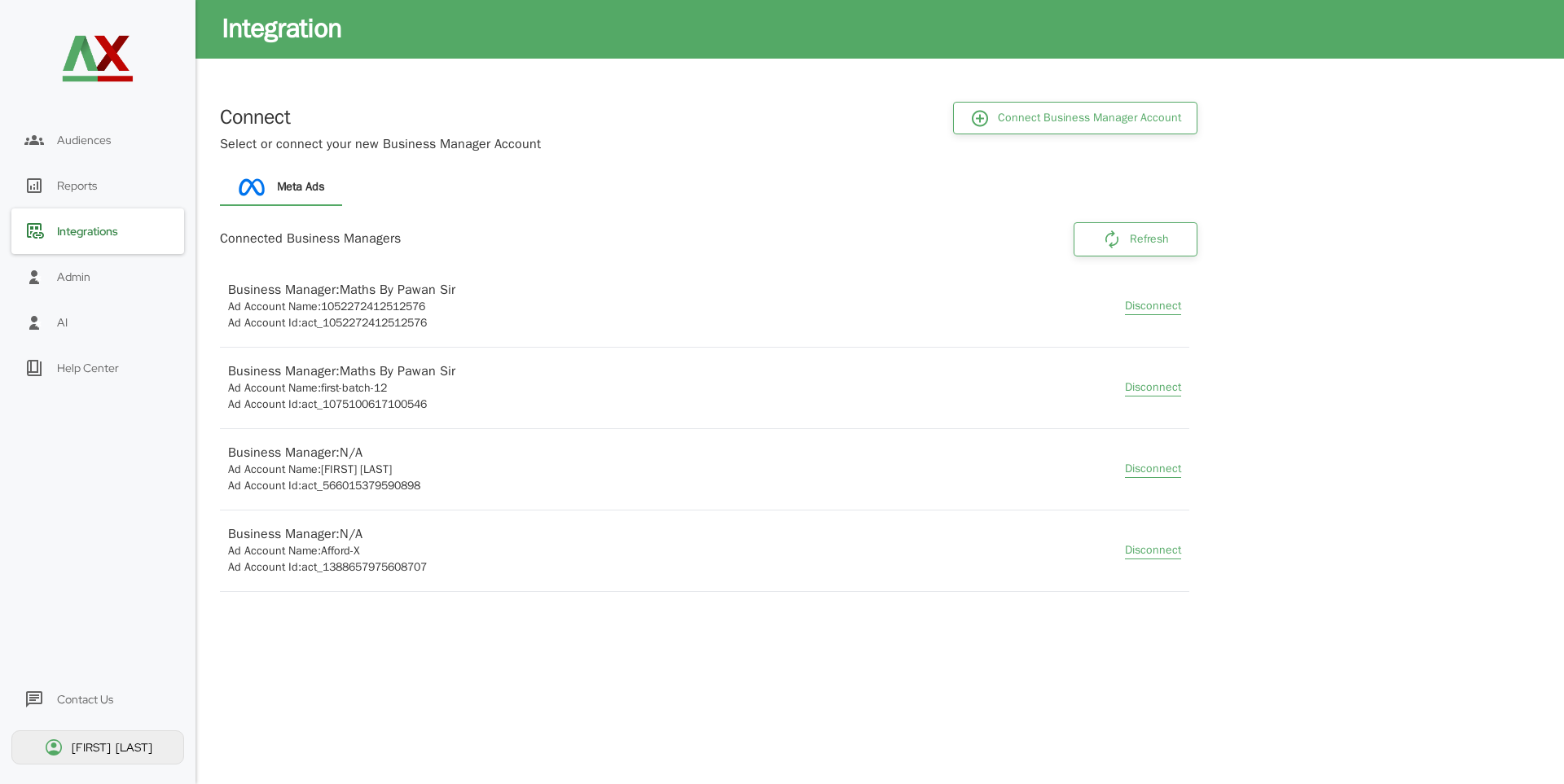 click on "Reports" at bounding box center [98, 186] 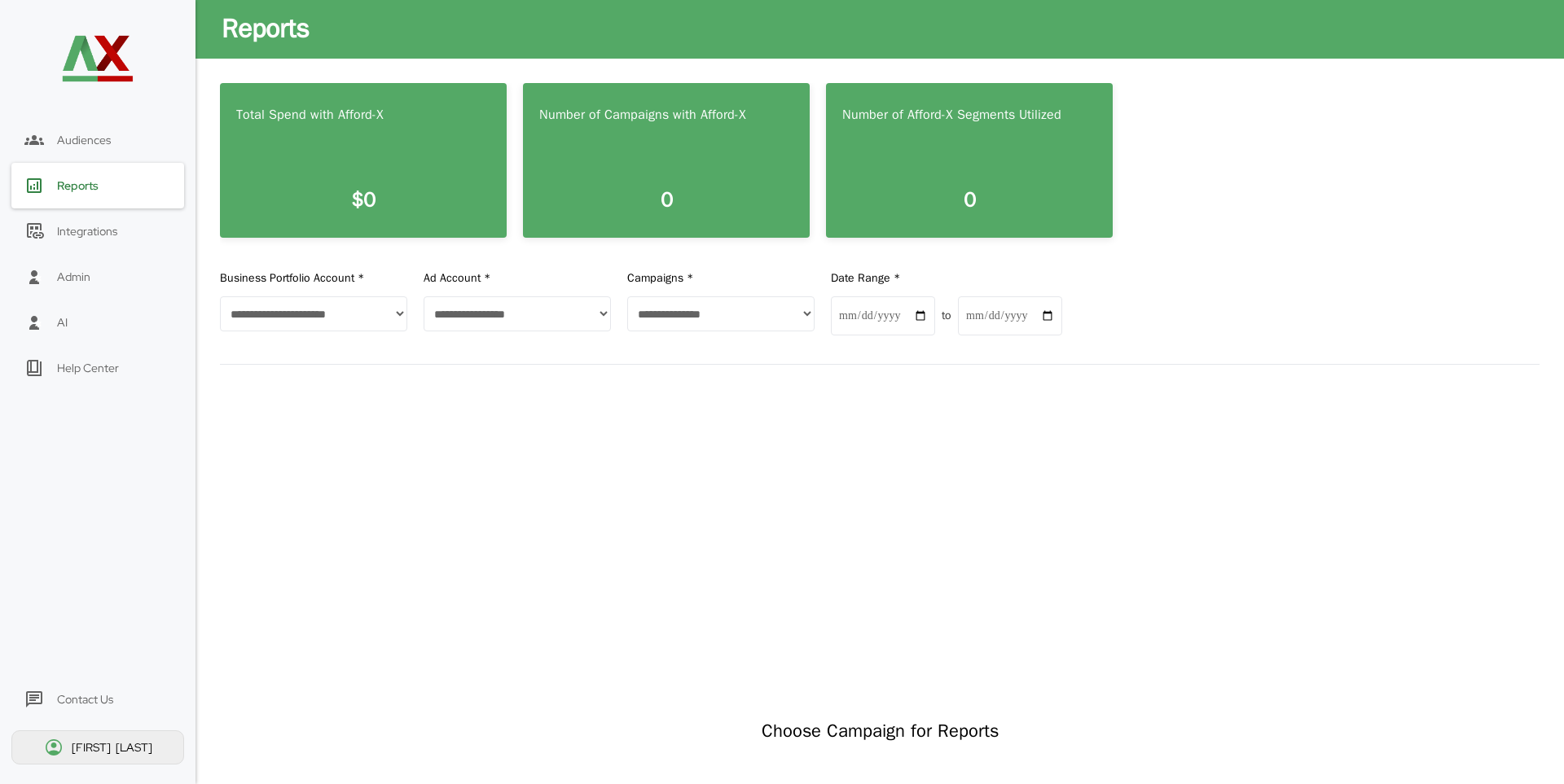click on "Audiences" at bounding box center [98, 140] 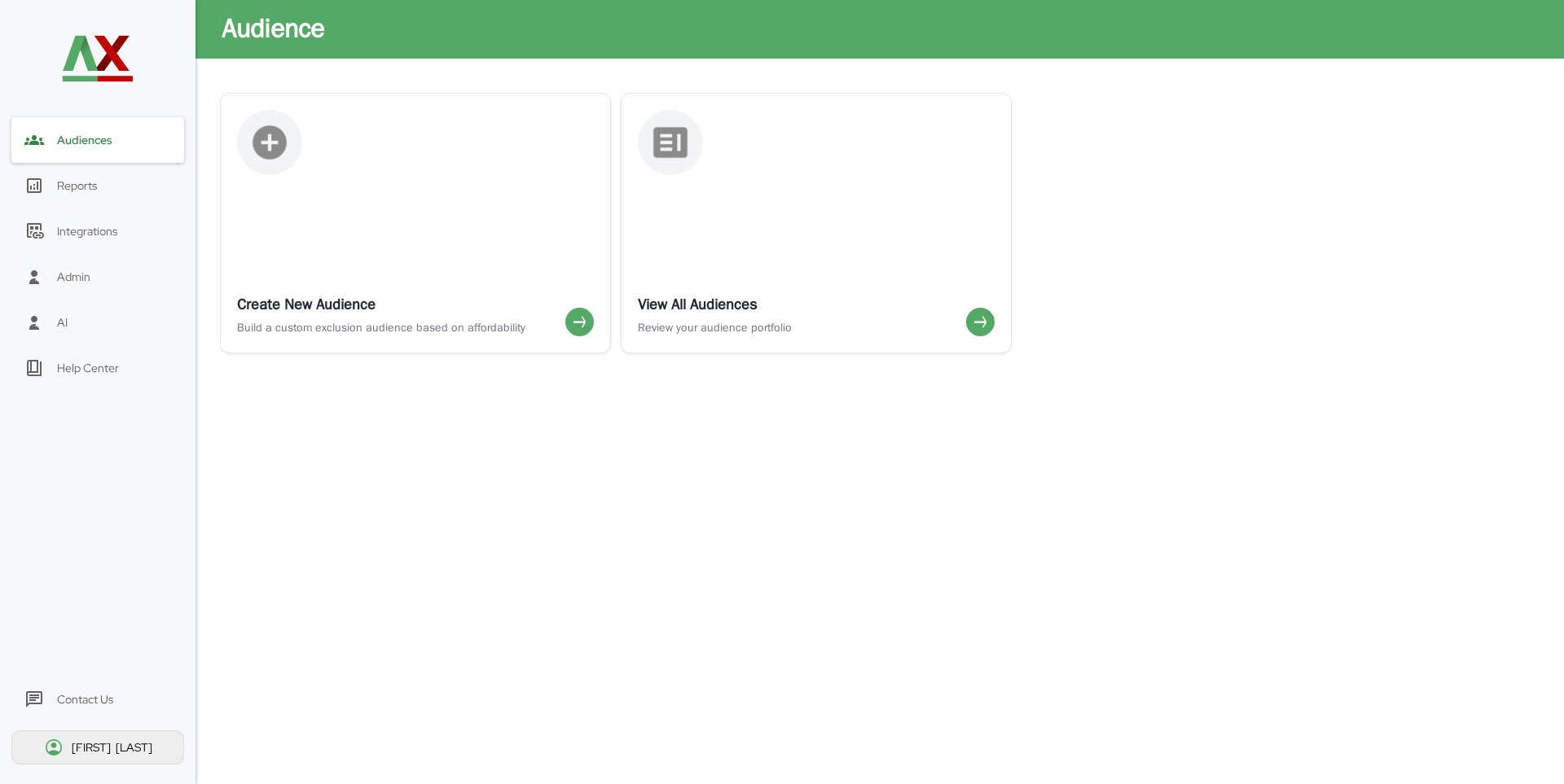 click on "Integrations" at bounding box center [98, 231] 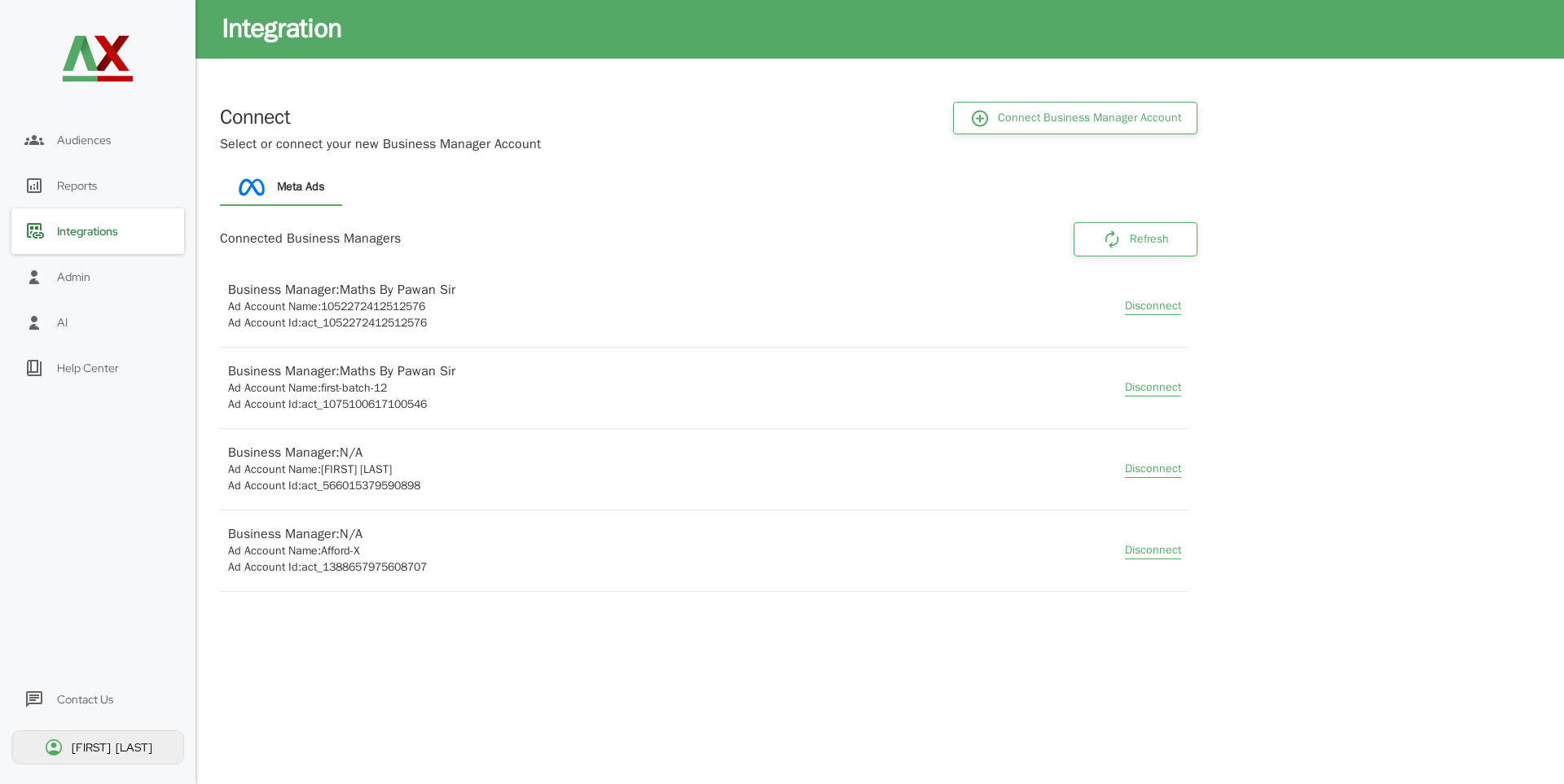 click on "Connect Business Manager Account" at bounding box center [1089, 118] 